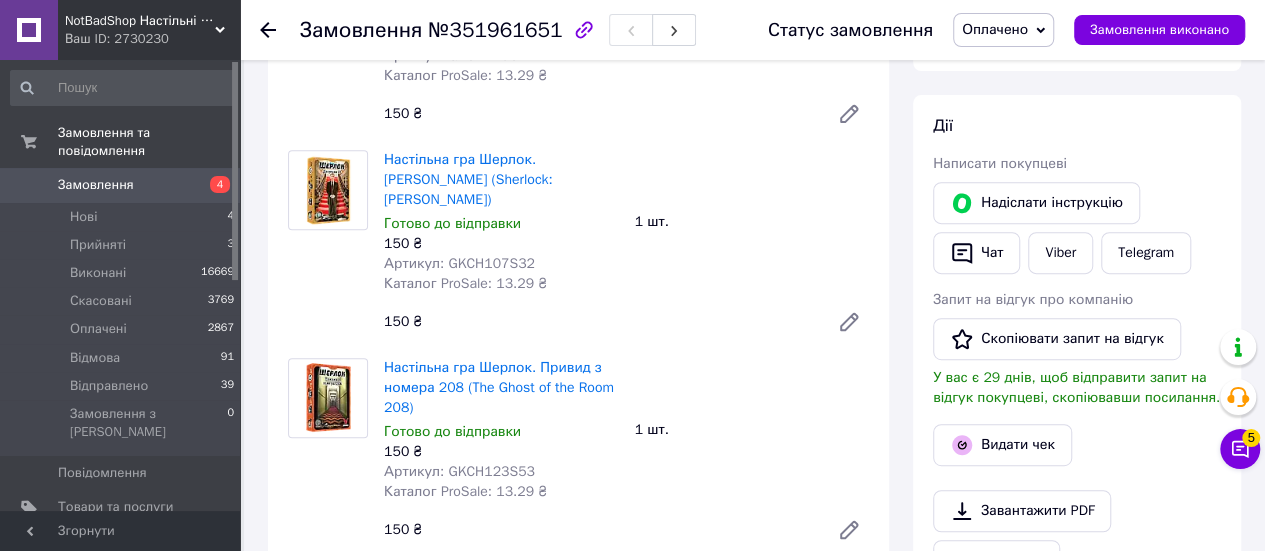 scroll, scrollTop: 300, scrollLeft: 0, axis: vertical 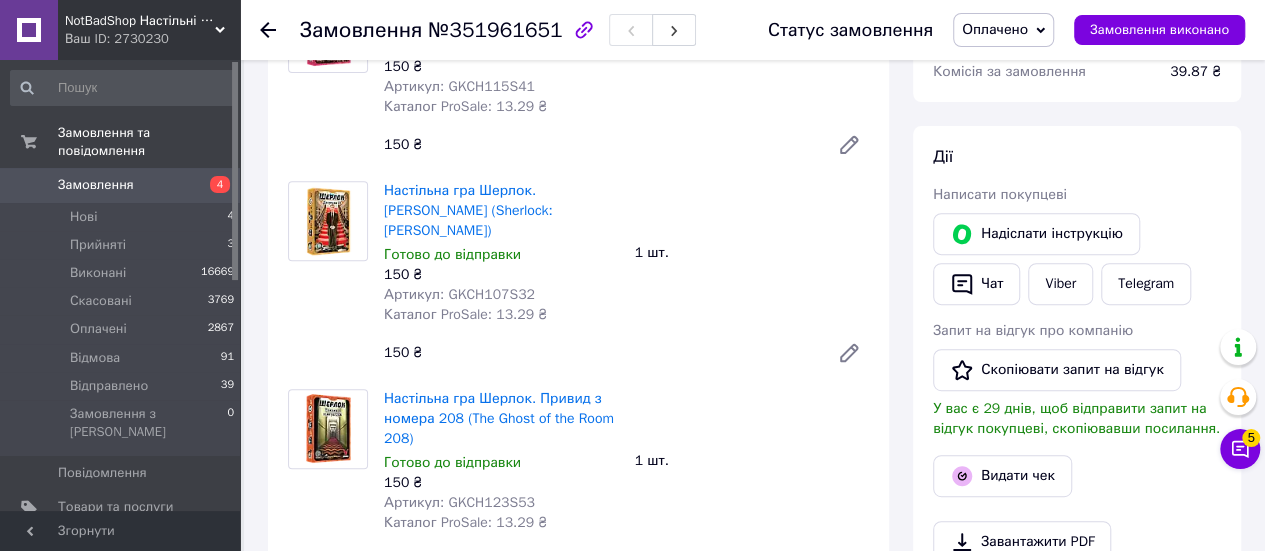 click 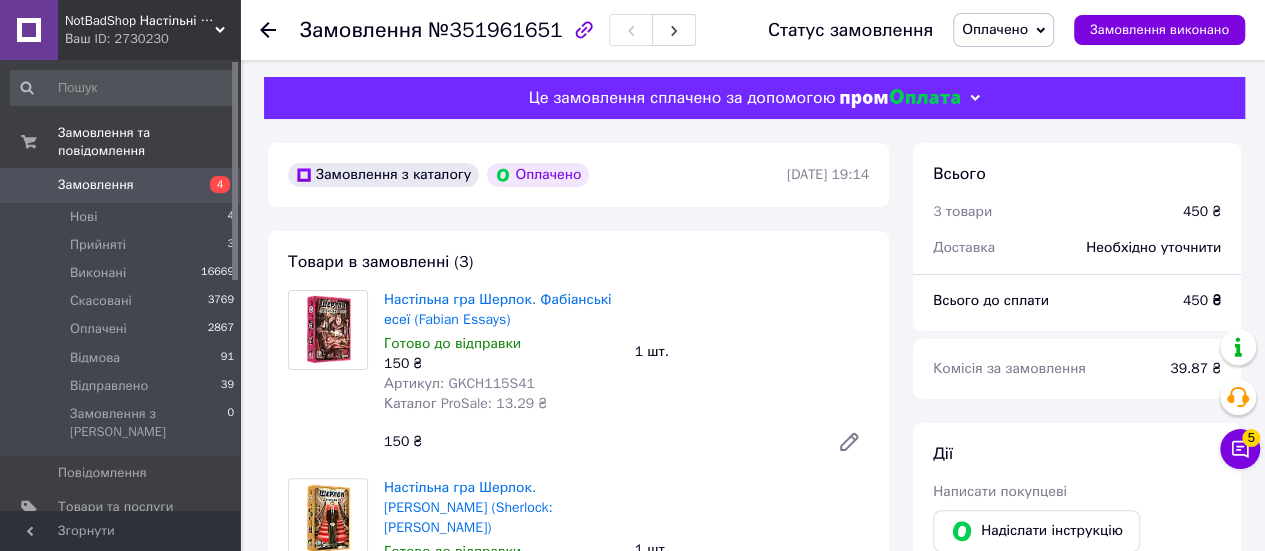 scroll, scrollTop: 0, scrollLeft: 0, axis: both 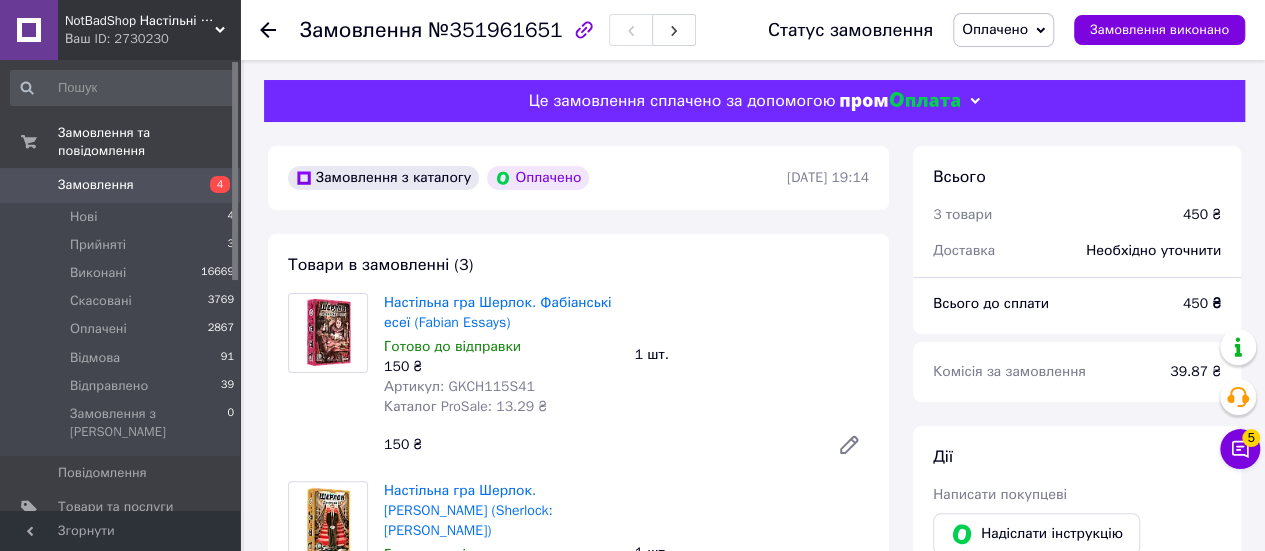 click 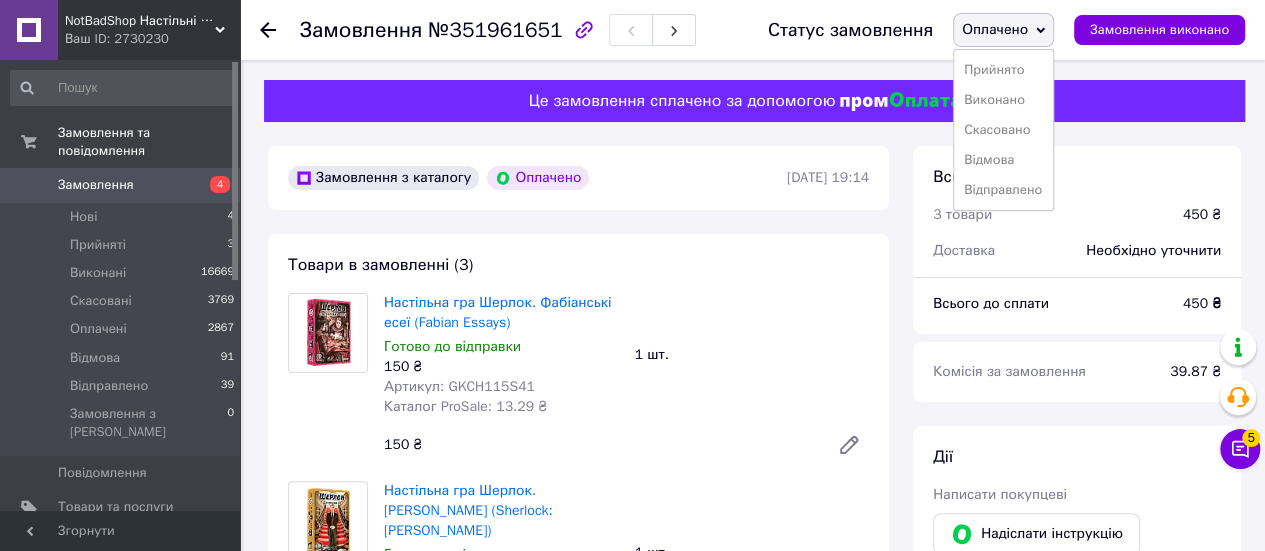 click on "Прийнято" at bounding box center (1003, 70) 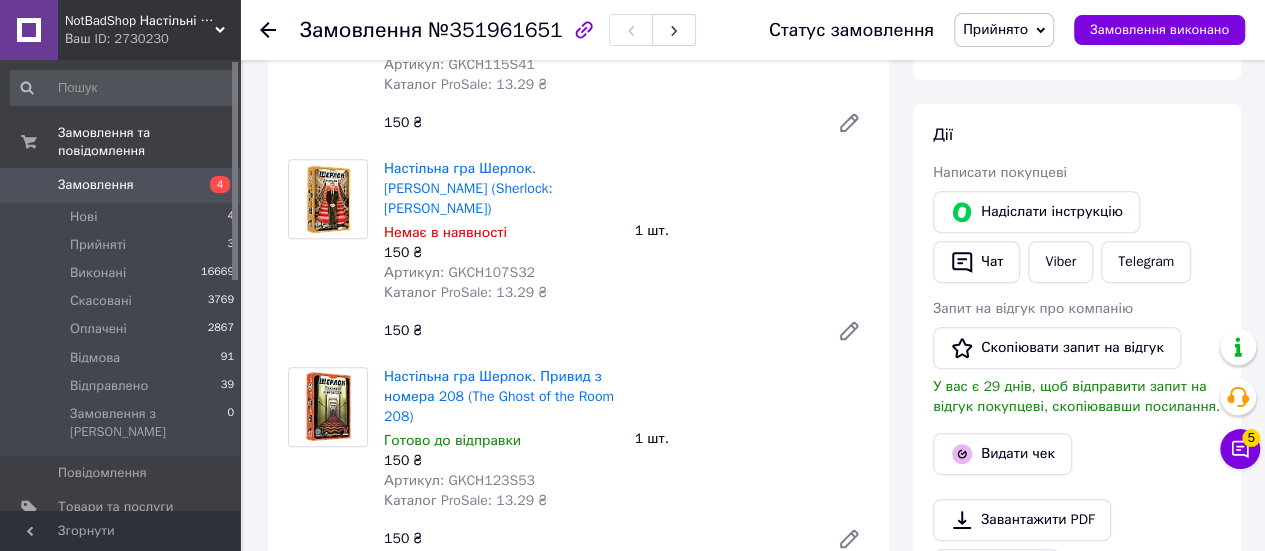 scroll, scrollTop: 0, scrollLeft: 0, axis: both 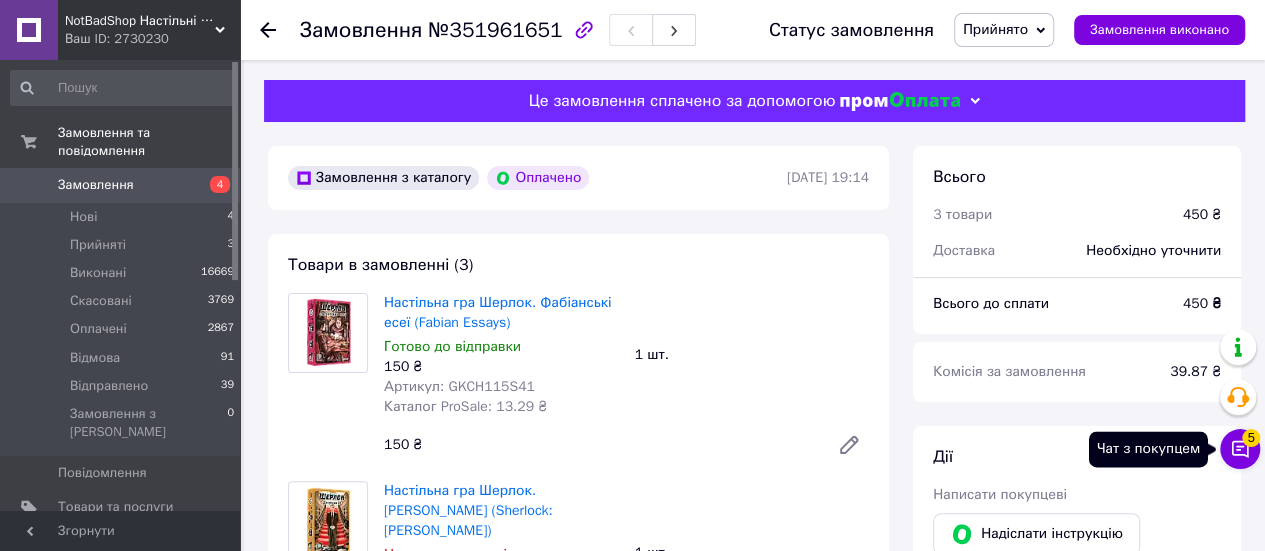 click 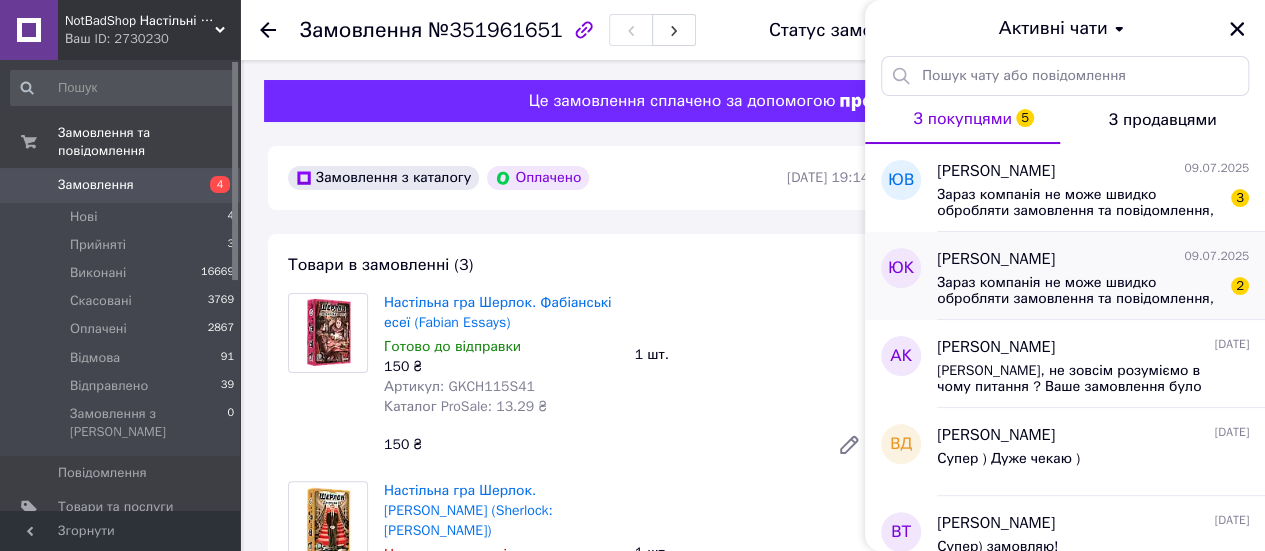 click on "Зараз компанія не може швидко обробляти замовлення та повідомлення,
оскільки за її графіком роботи зараз неробочий час. Вашу заявку буде оброблено найближчим робочим днем." at bounding box center [1079, 291] 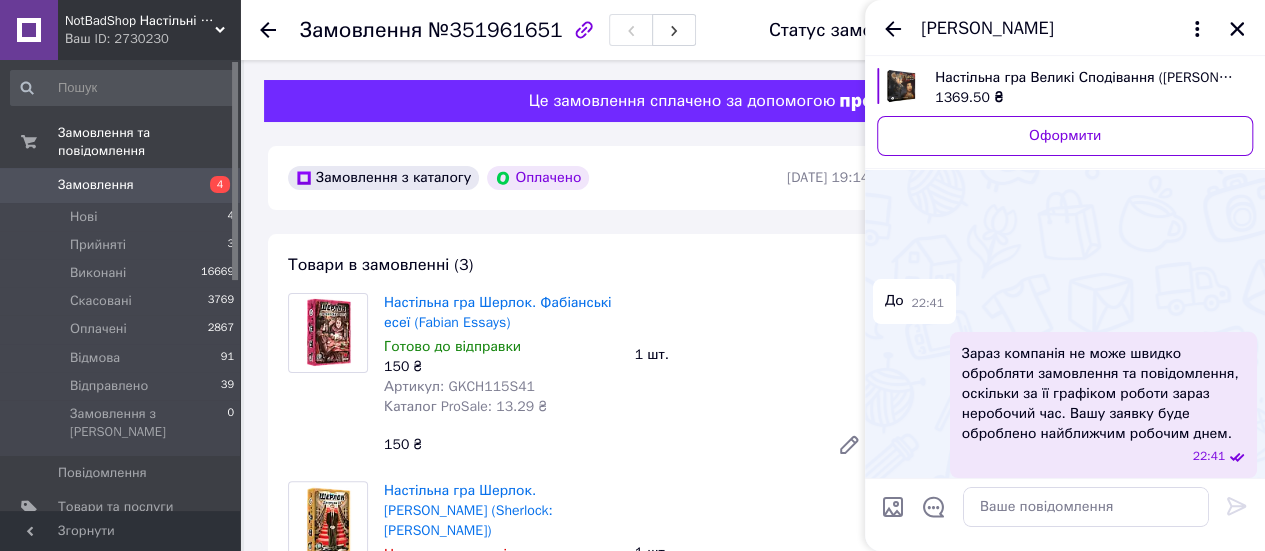 scroll, scrollTop: 688, scrollLeft: 0, axis: vertical 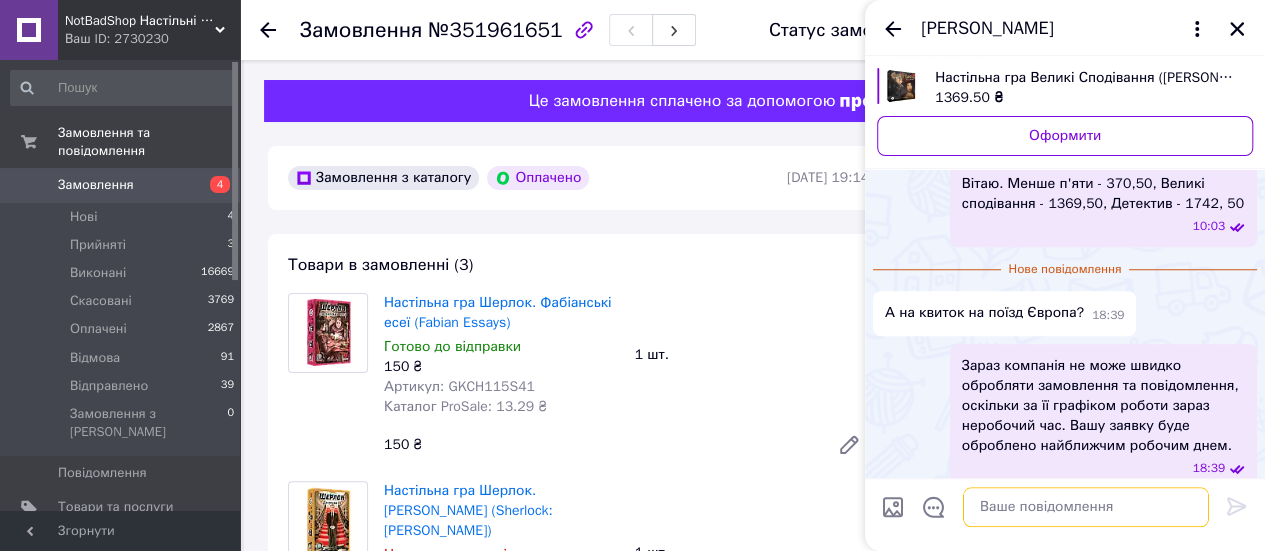 click at bounding box center (1086, 507) 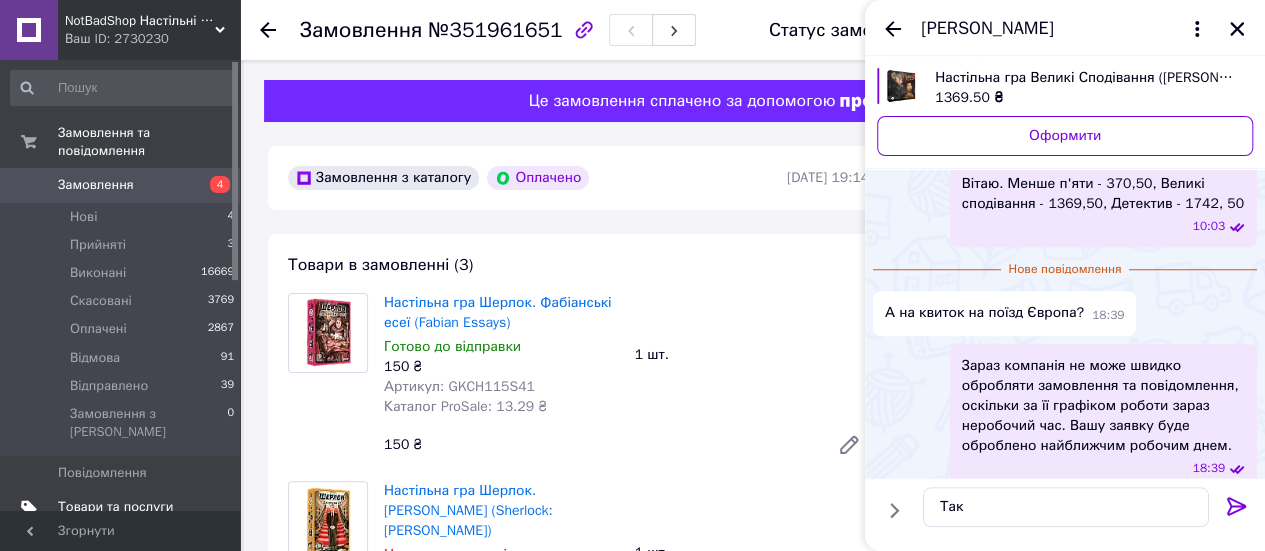 click on "Товари та послуги" at bounding box center [115, 507] 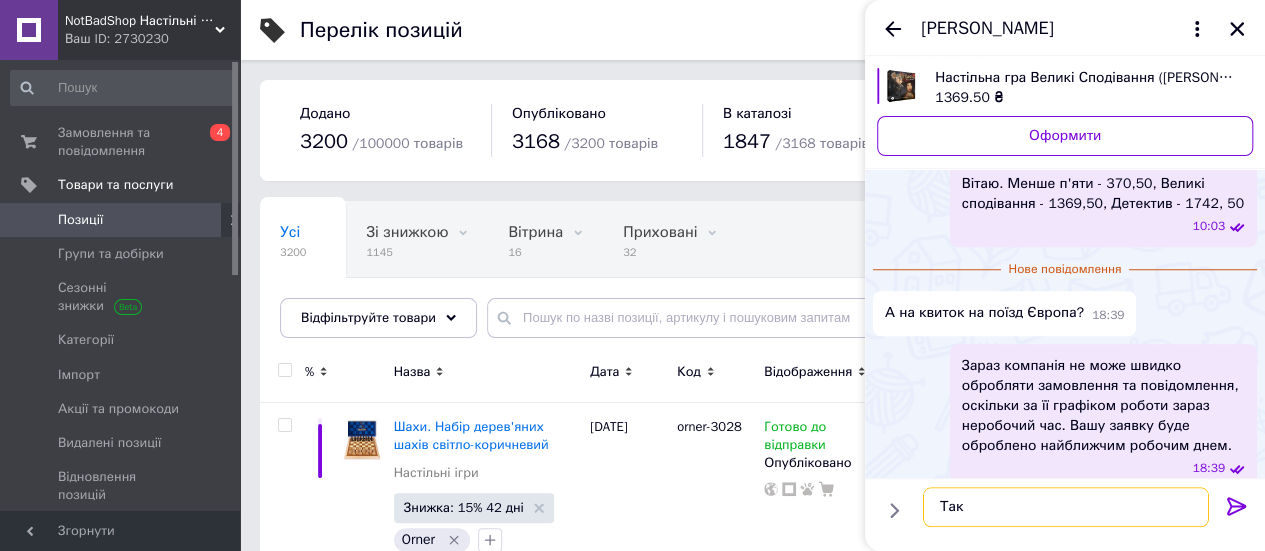 click on "Так" at bounding box center (1066, 507) 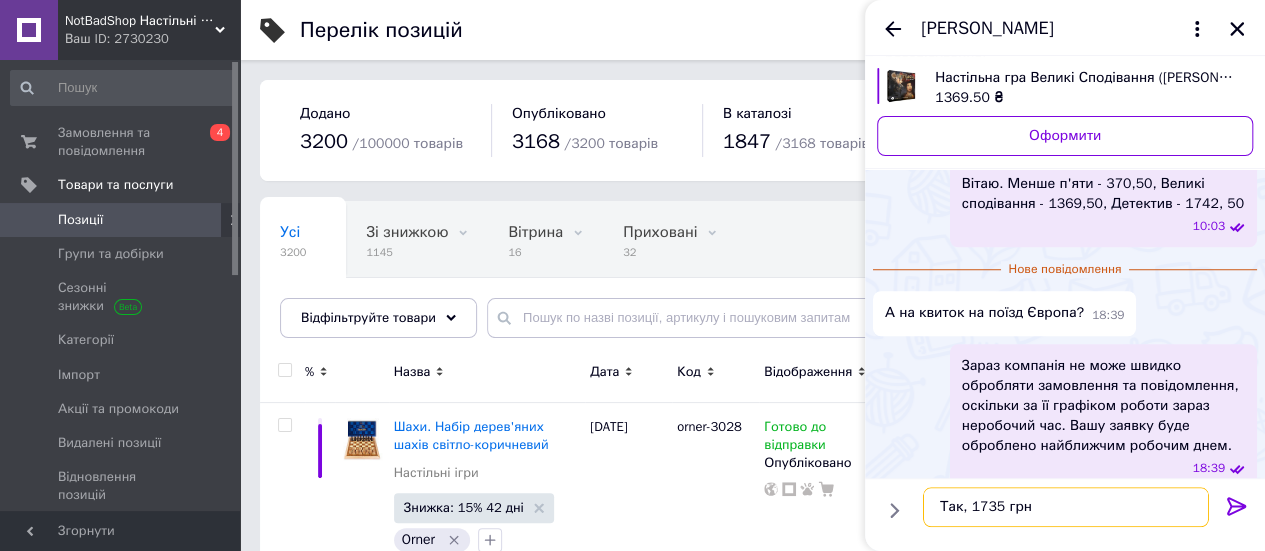type on "Так, 1735 грн" 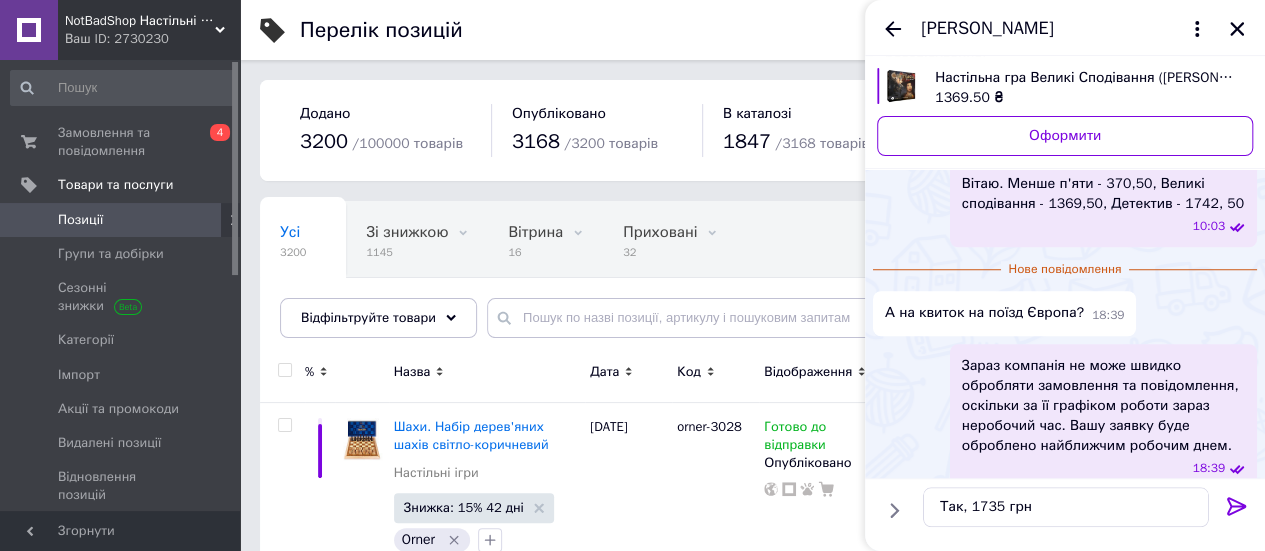 click 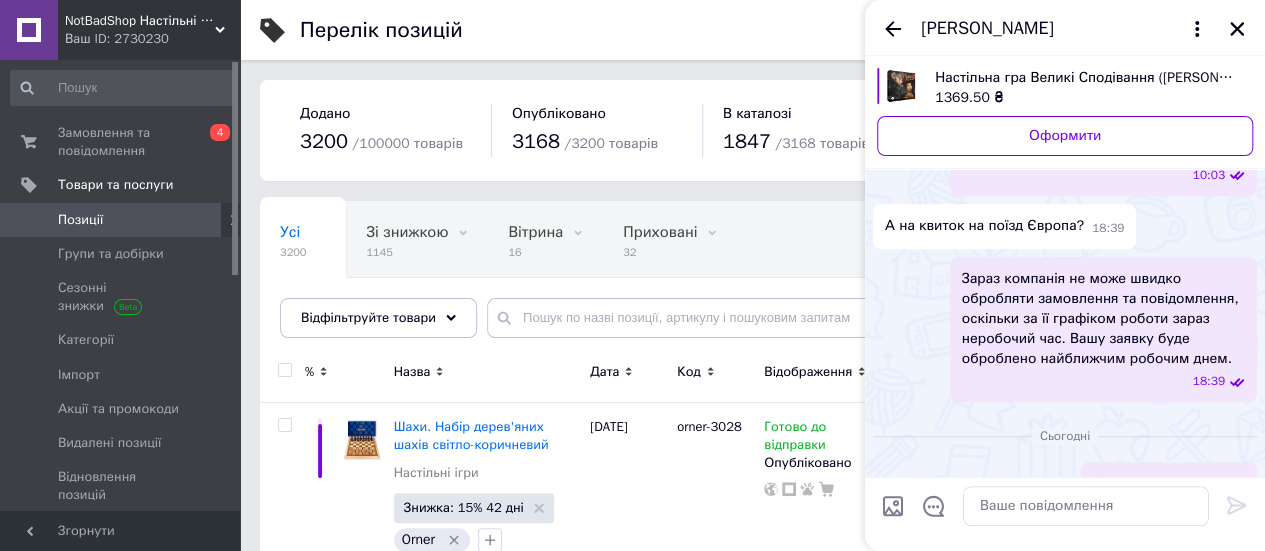 scroll, scrollTop: 706, scrollLeft: 0, axis: vertical 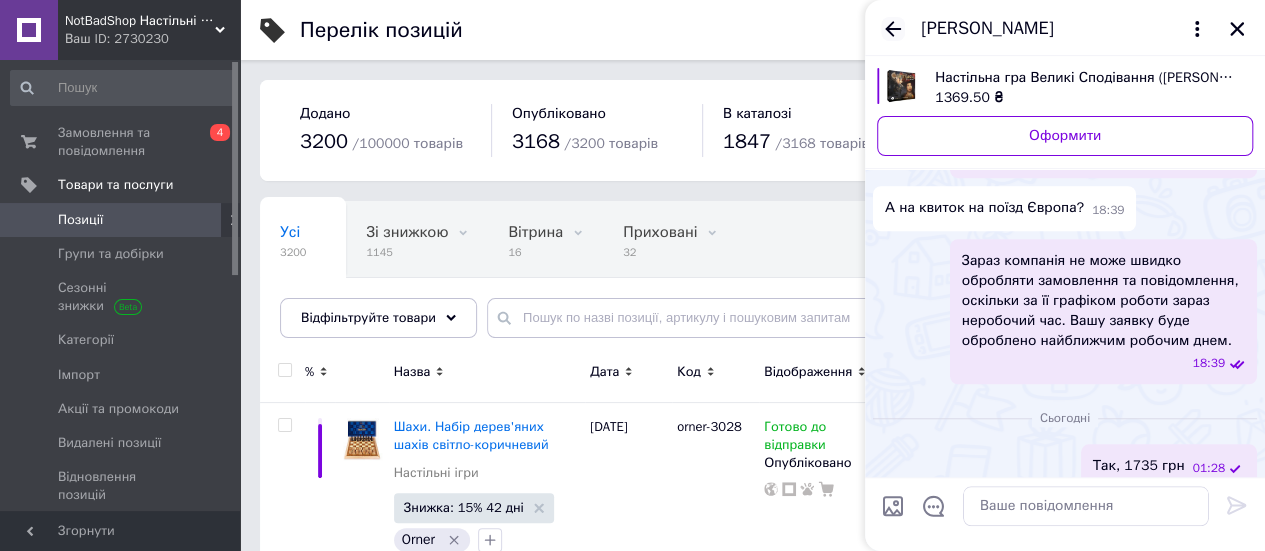click 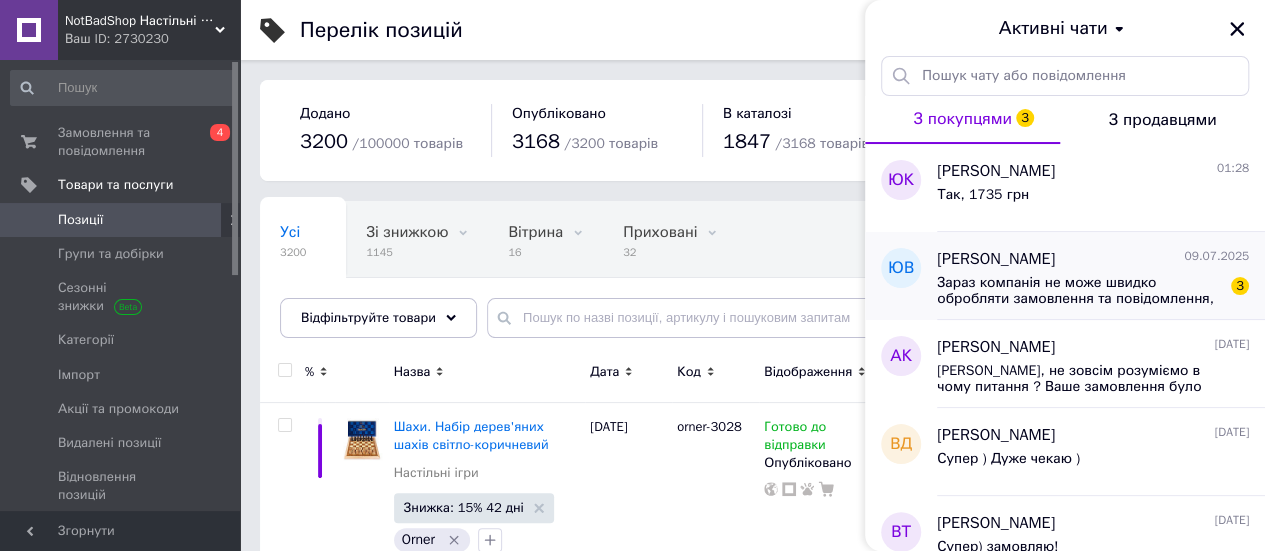 click on "Зараз компанія не може швидко обробляти замовлення та повідомлення,
оскільки за її графіком роботи зараз неробочий час. Вашу заявку буде оброблено найближчим робочим днем." at bounding box center [1079, 291] 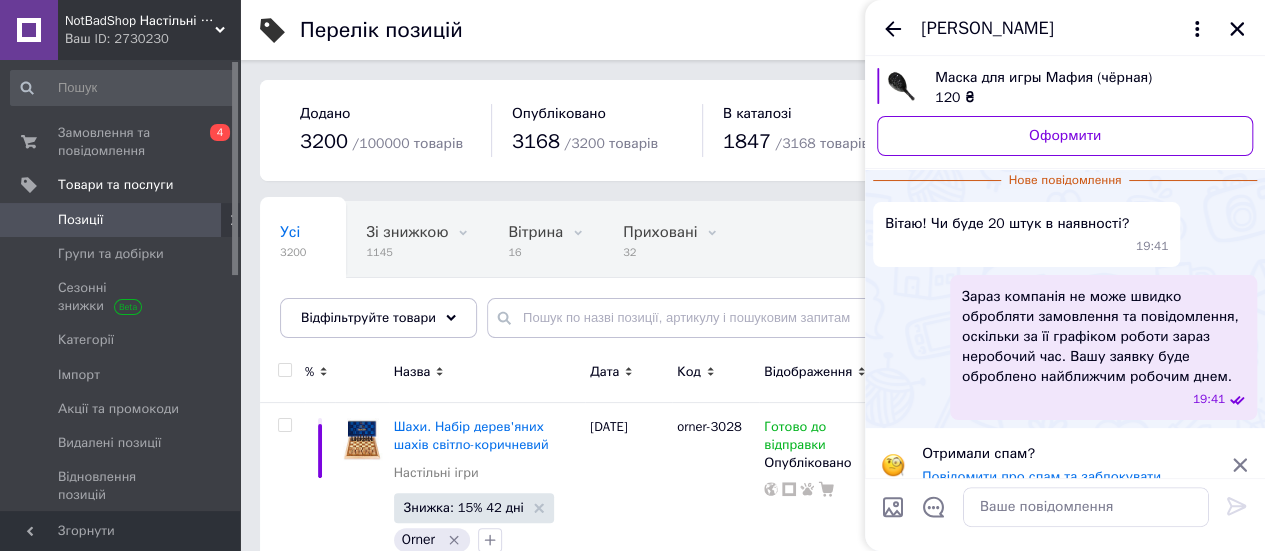 scroll, scrollTop: 66, scrollLeft: 0, axis: vertical 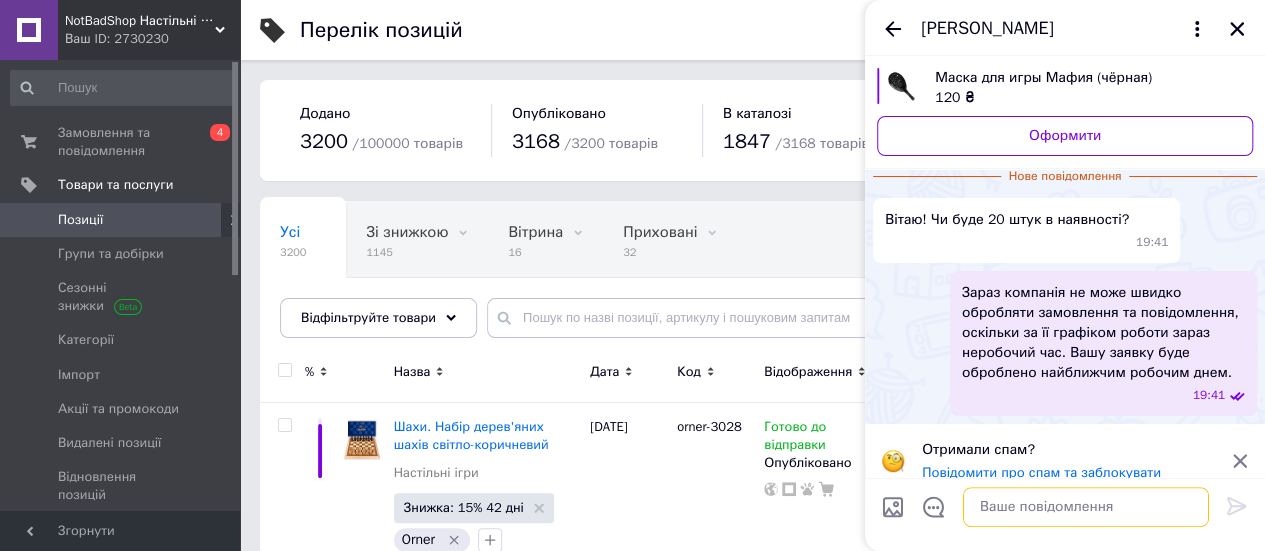 click at bounding box center (1086, 507) 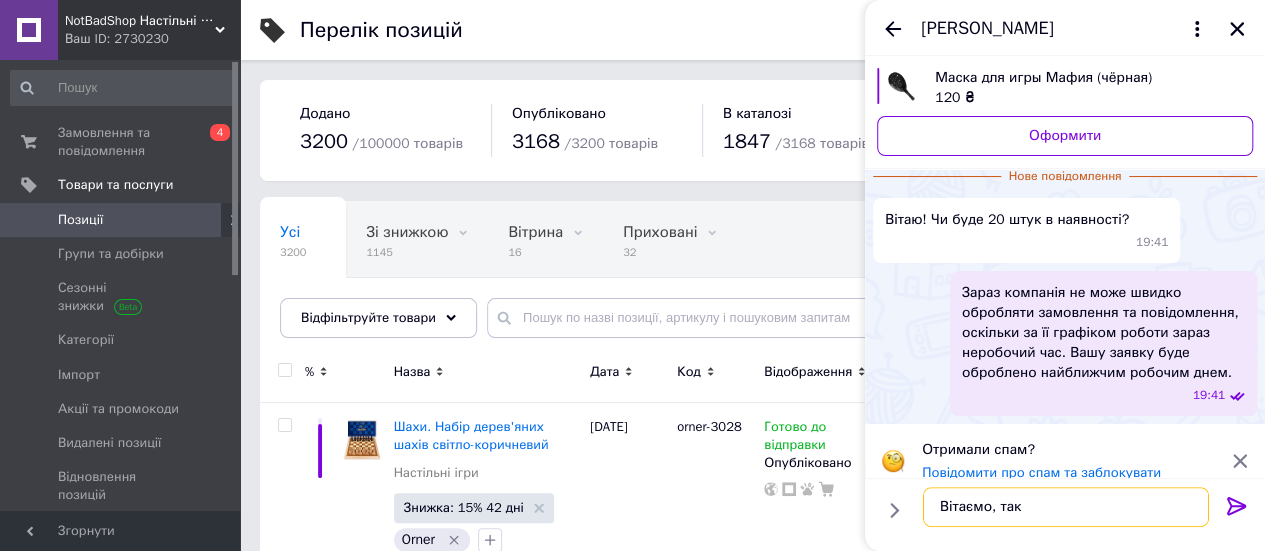 type on "Вітаємо, так" 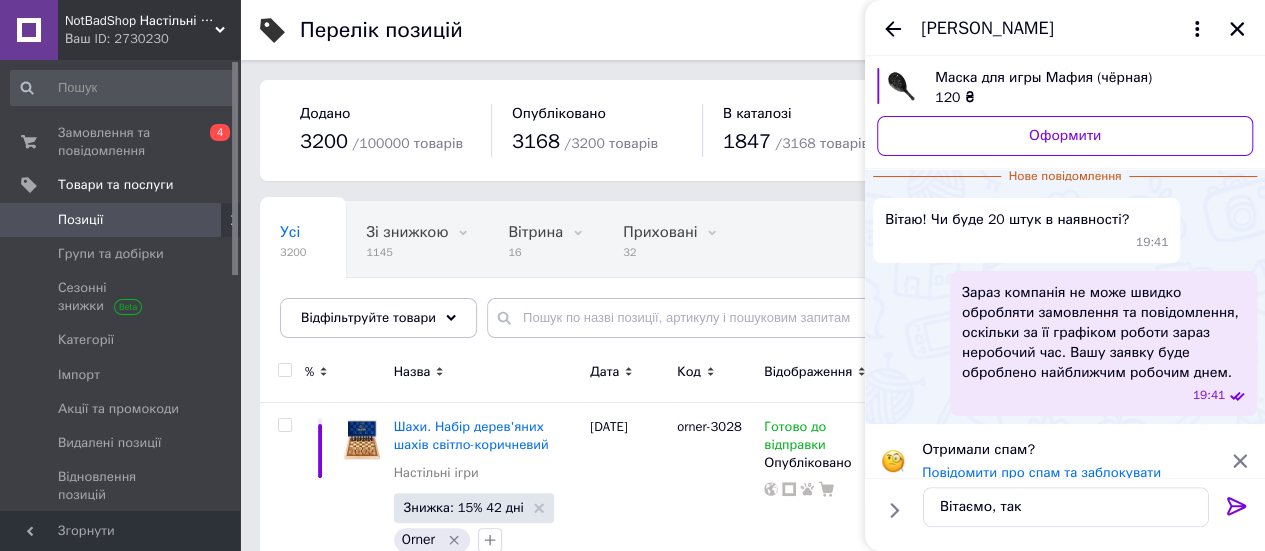 click 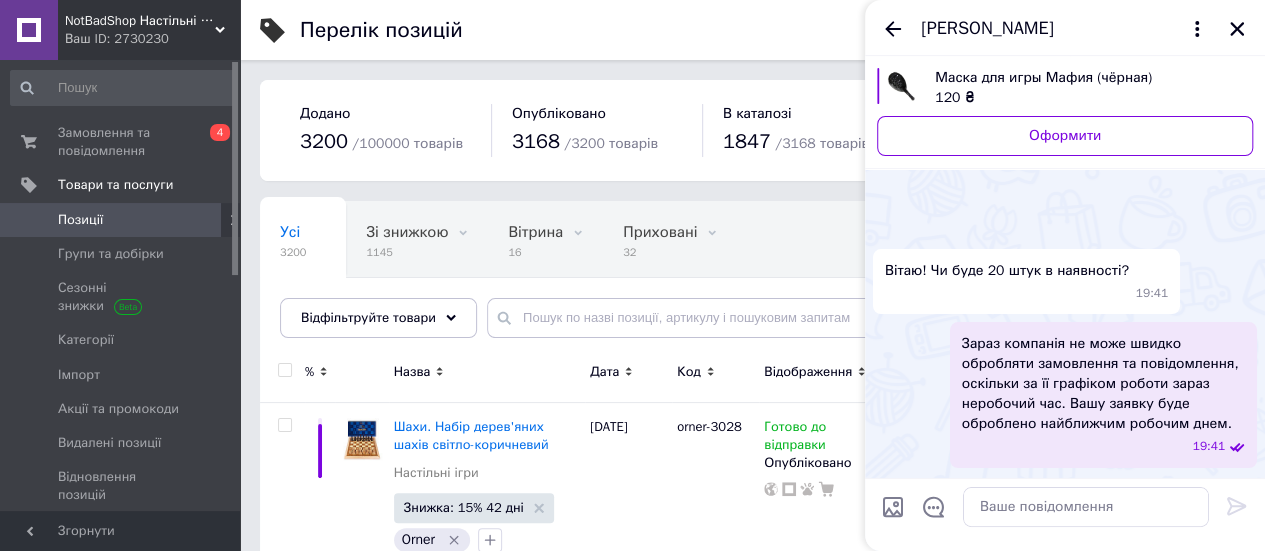 scroll, scrollTop: 113, scrollLeft: 0, axis: vertical 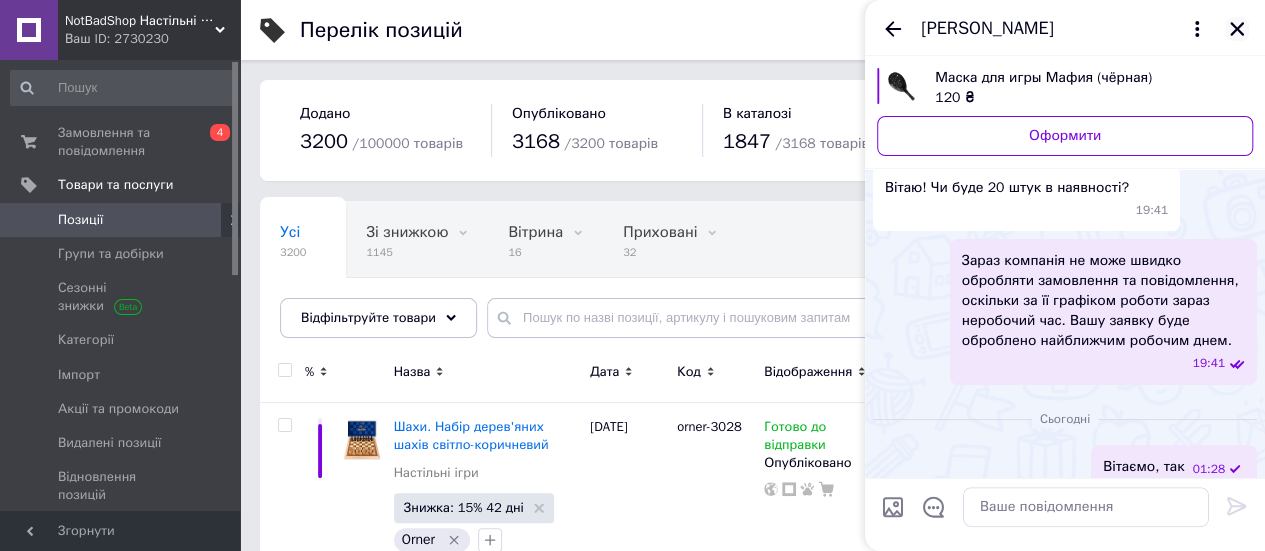 click 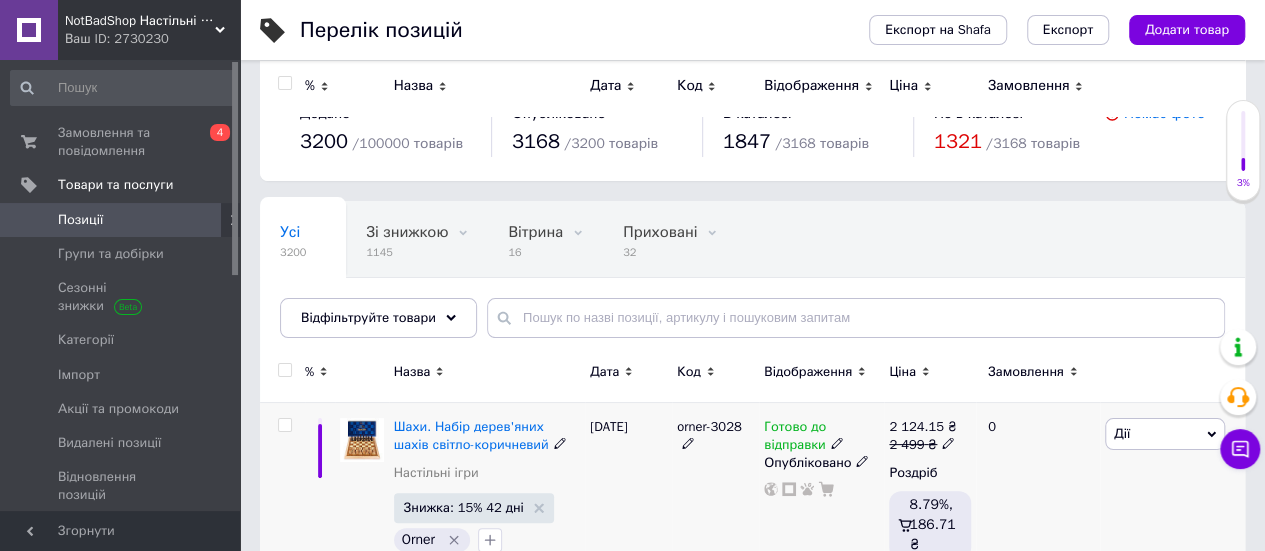scroll, scrollTop: 0, scrollLeft: 0, axis: both 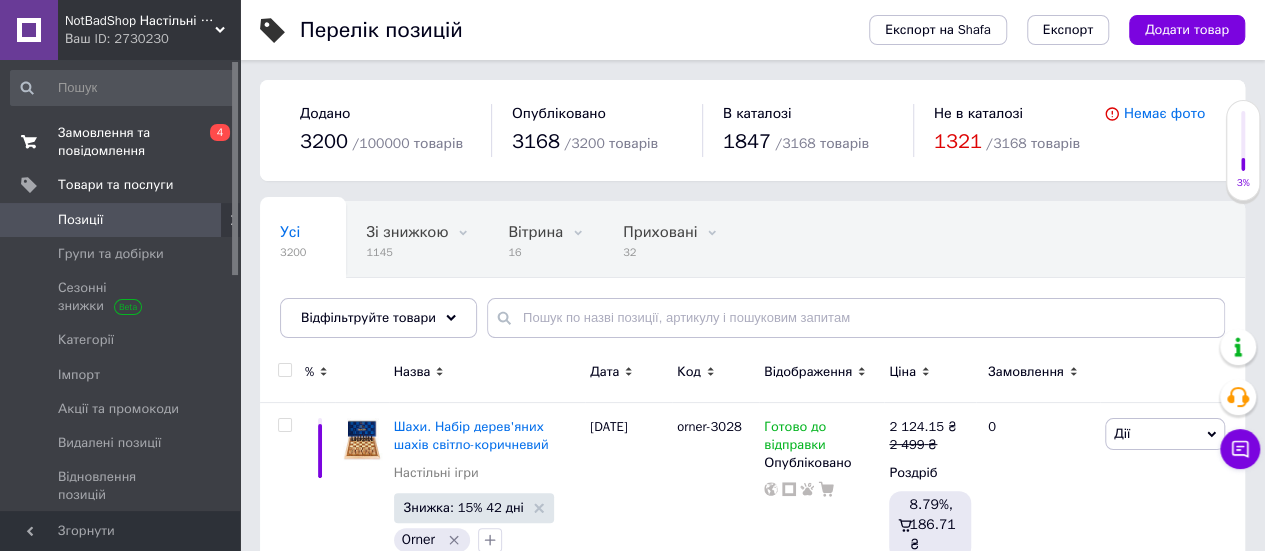 click on "Замовлення та повідомлення" at bounding box center [121, 142] 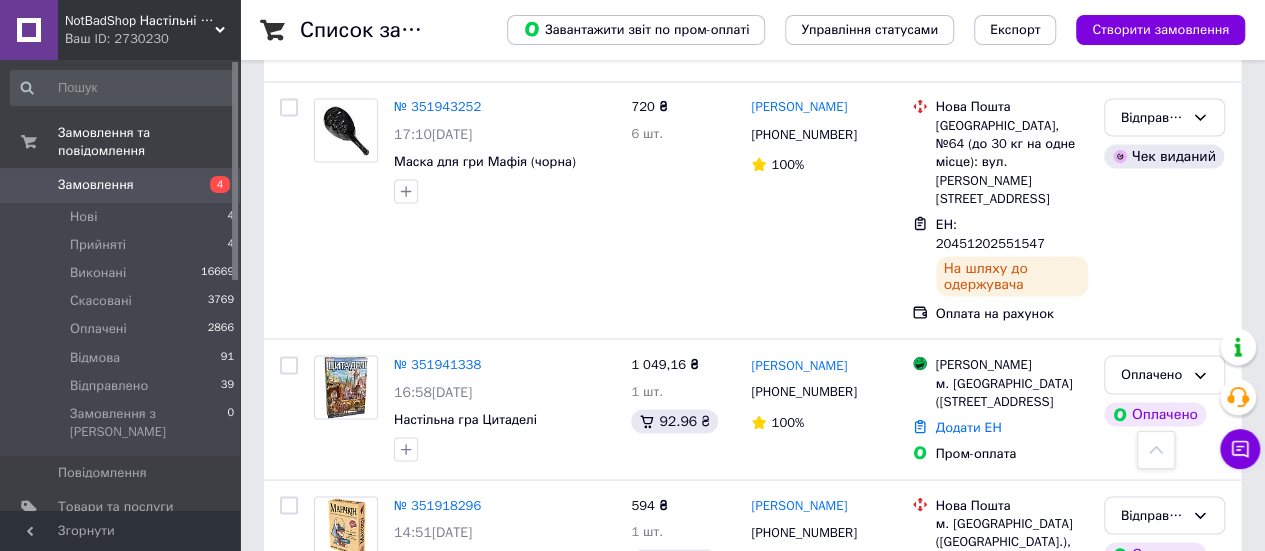 scroll, scrollTop: 1900, scrollLeft: 0, axis: vertical 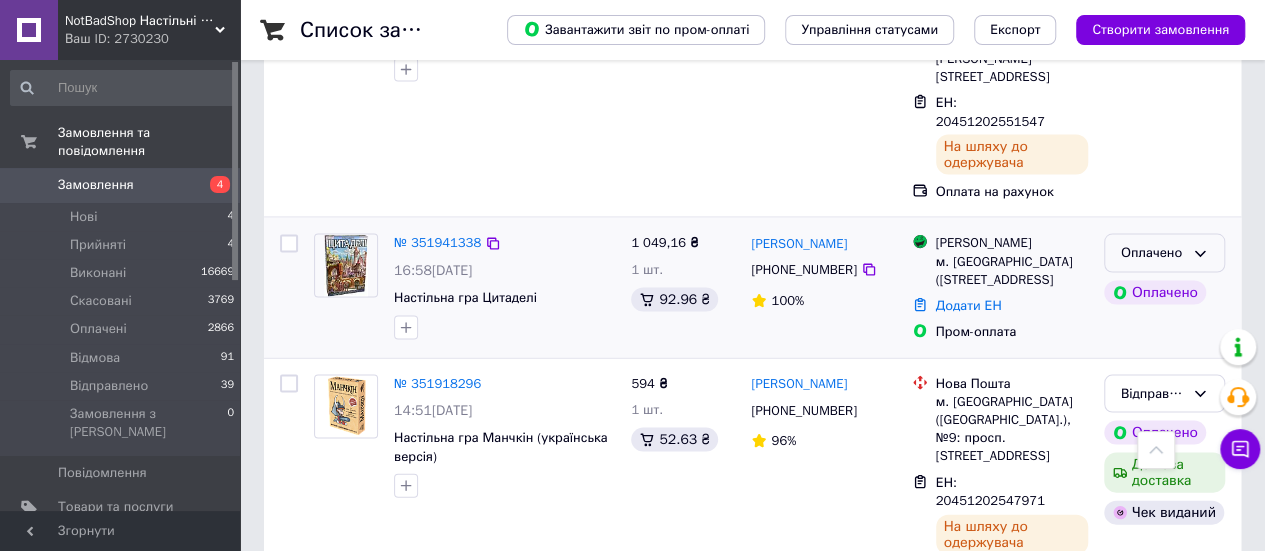 click on "Оплачено" at bounding box center (1164, 253) 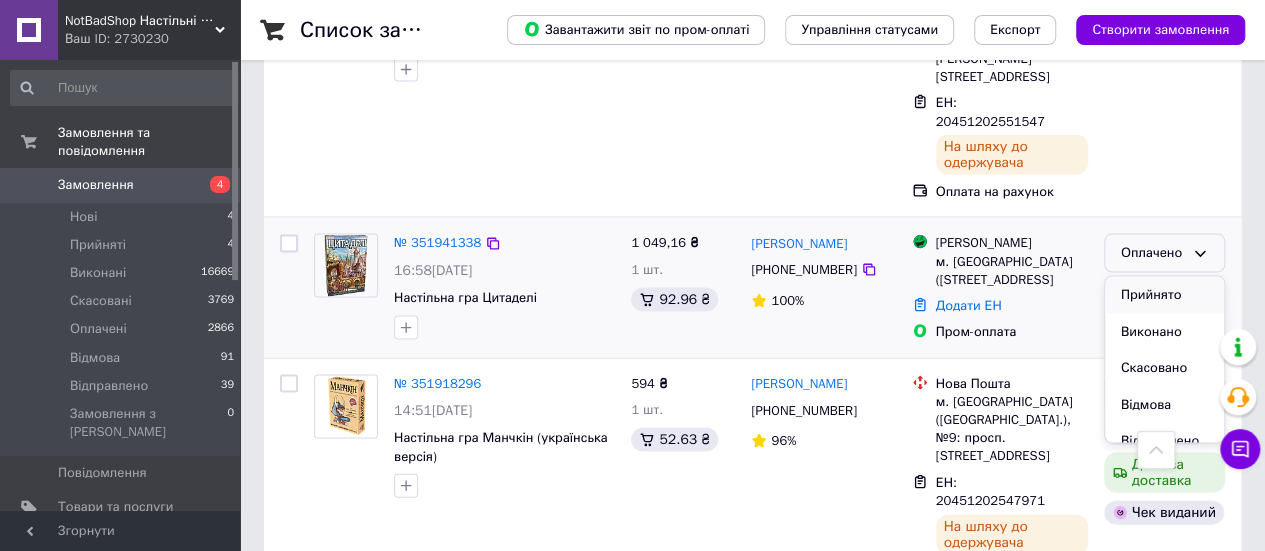 click on "Прийнято" at bounding box center [1164, 295] 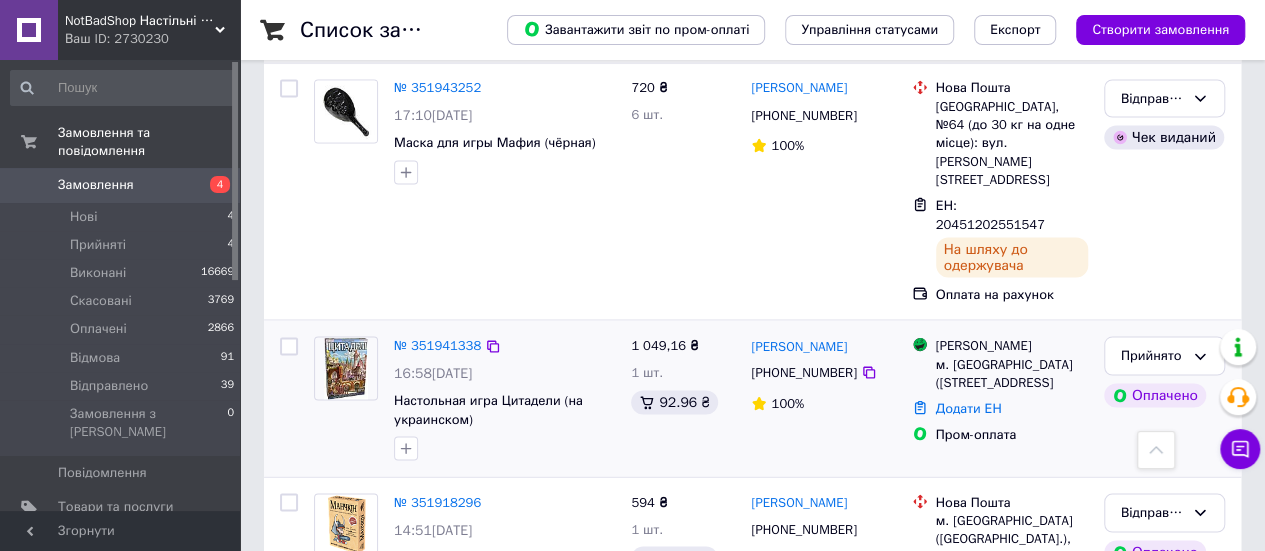 scroll, scrollTop: 1800, scrollLeft: 0, axis: vertical 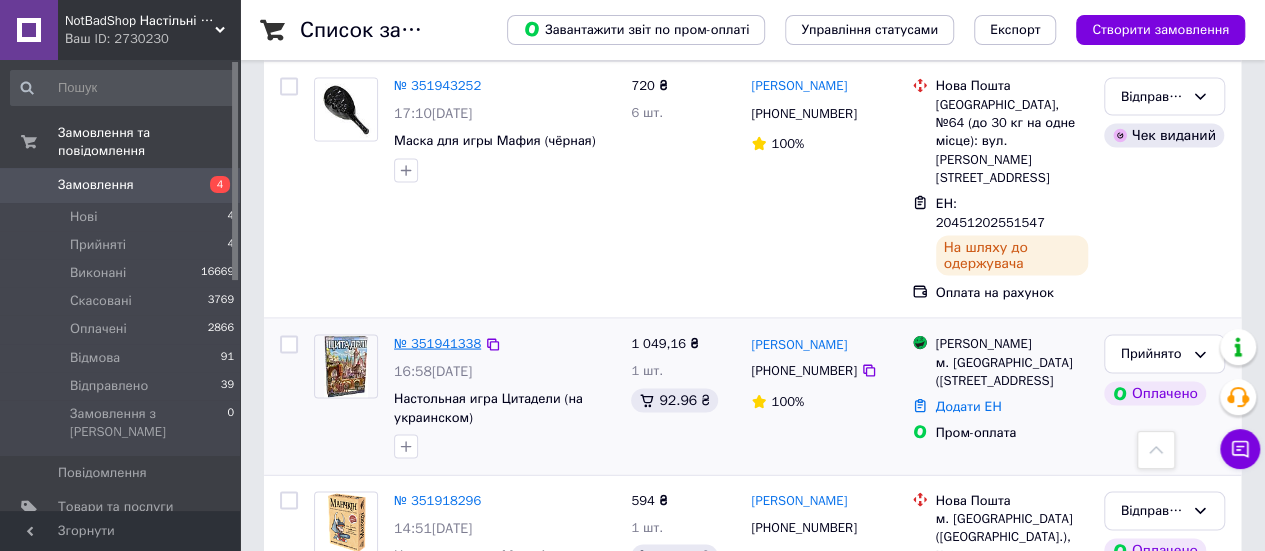 click on "№ 351941338" at bounding box center (437, 342) 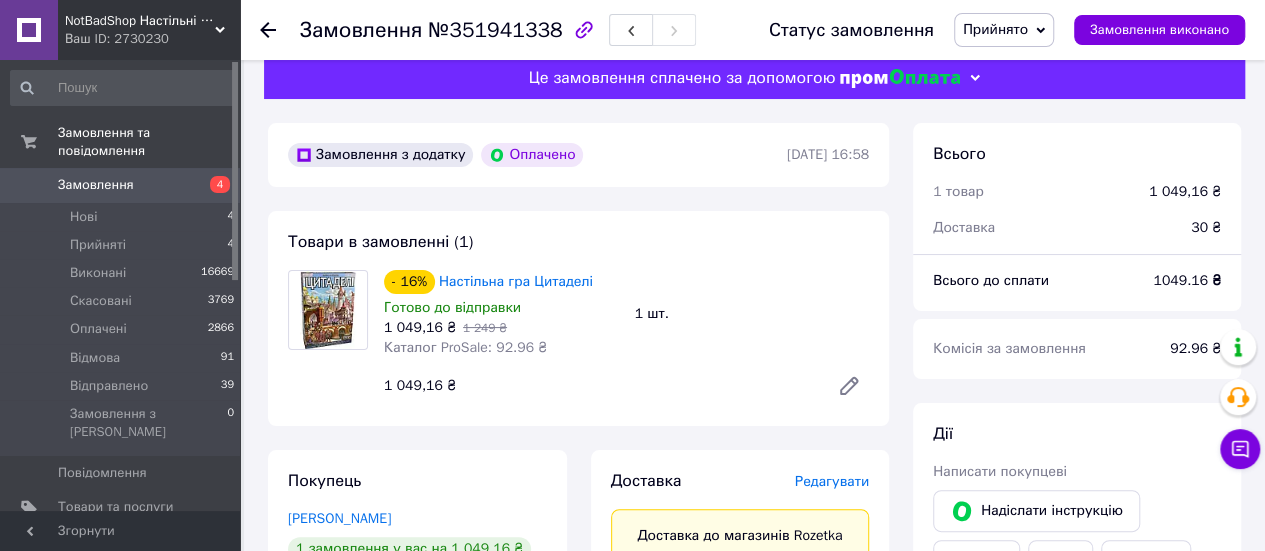 scroll, scrollTop: 0, scrollLeft: 0, axis: both 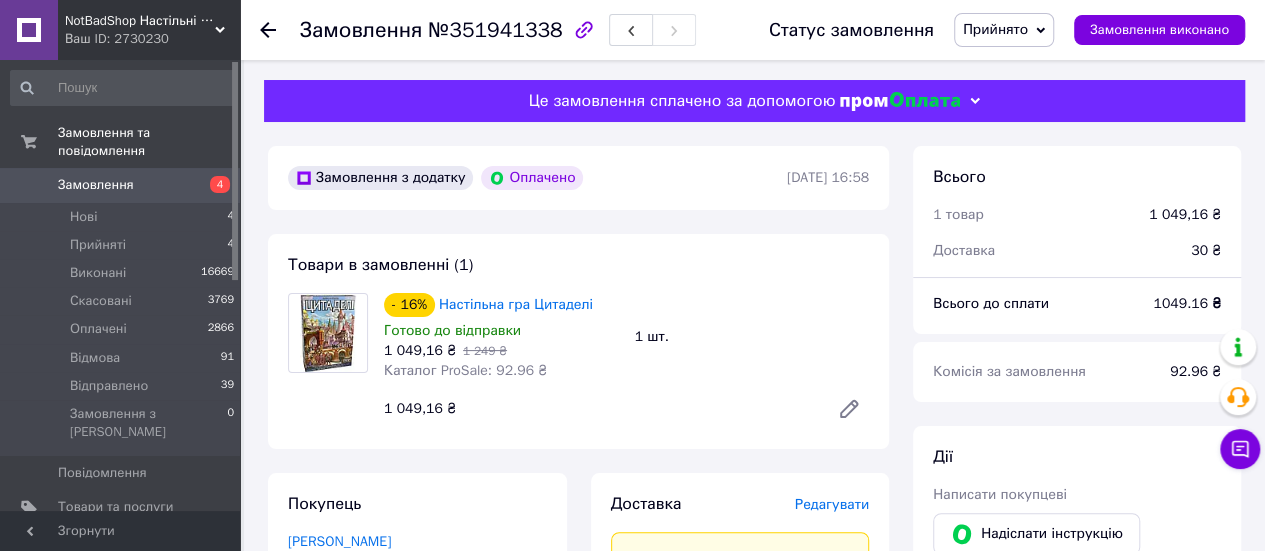 click 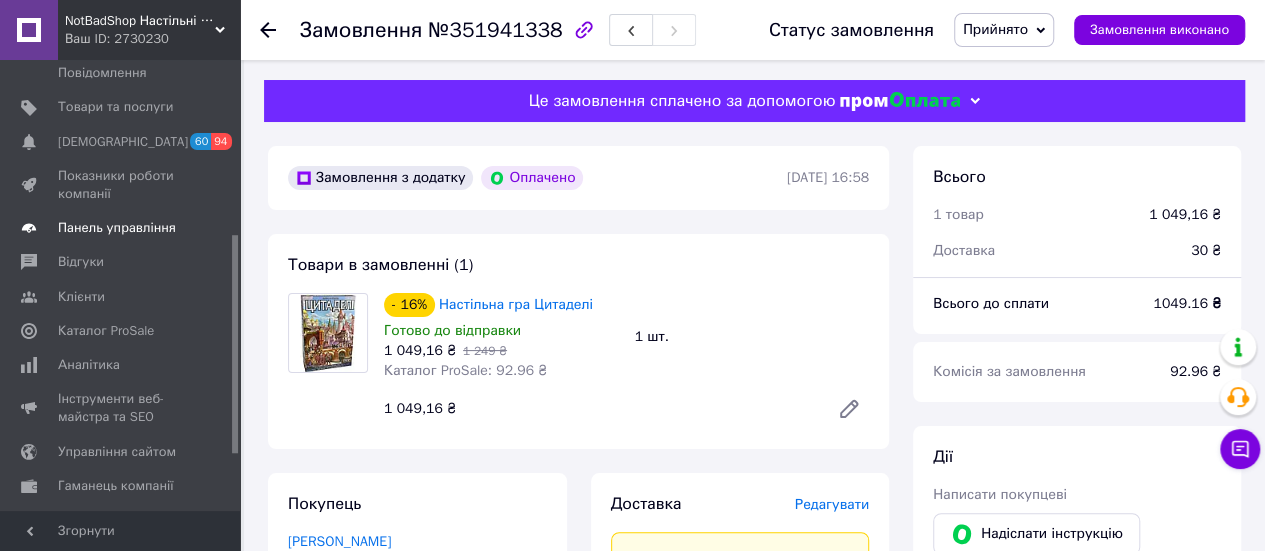 scroll, scrollTop: 300, scrollLeft: 0, axis: vertical 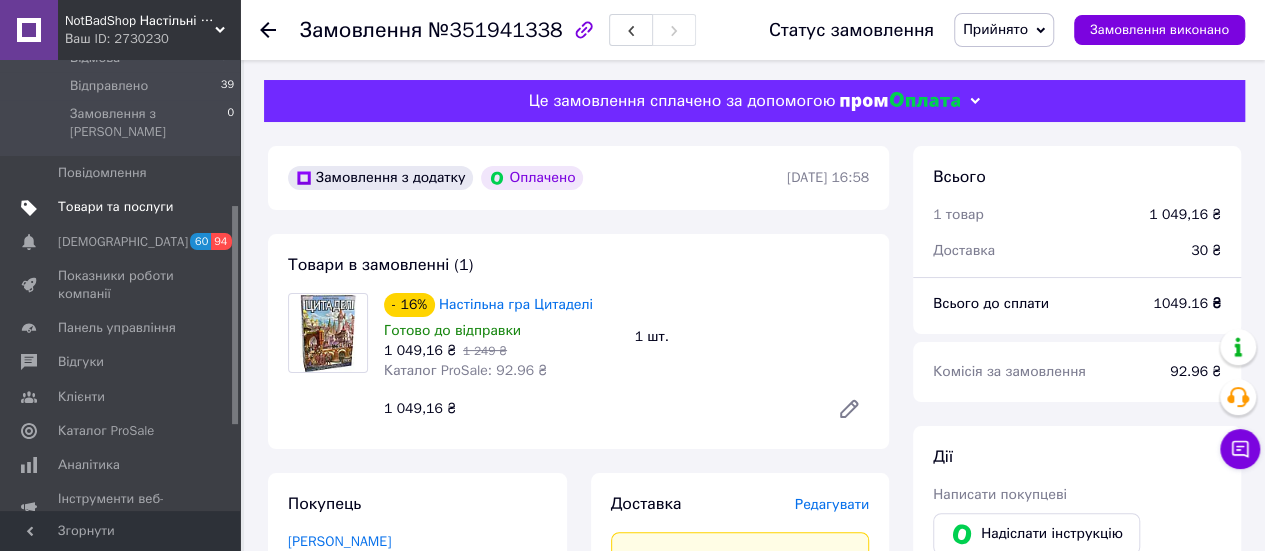 click on "Товари та послуги" at bounding box center [115, 207] 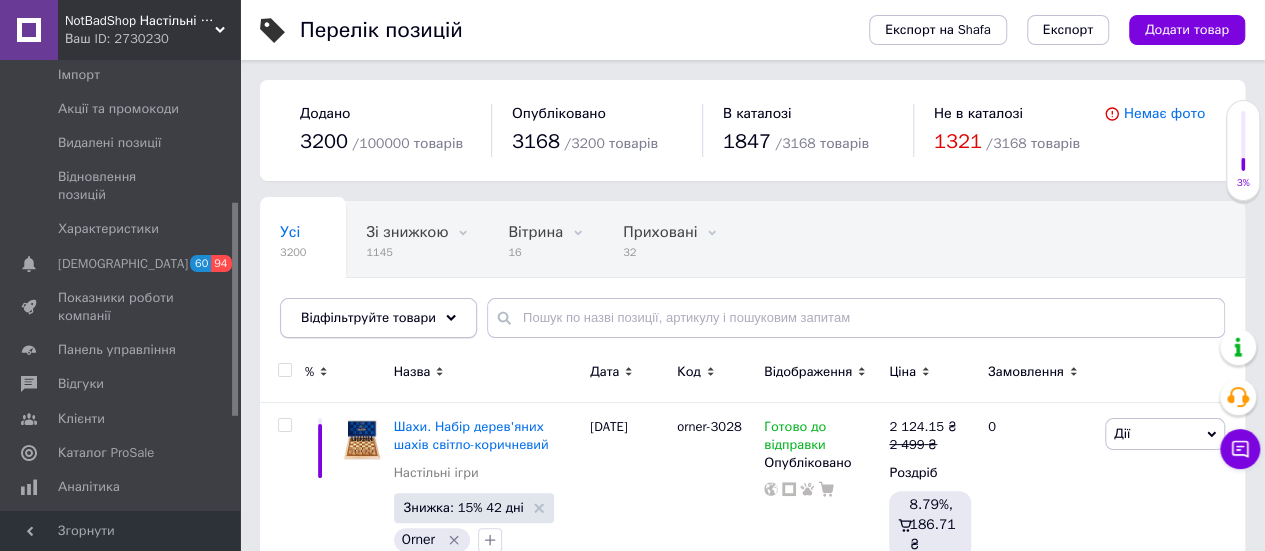 click on "Відфільтруйте товари" at bounding box center [378, 318] 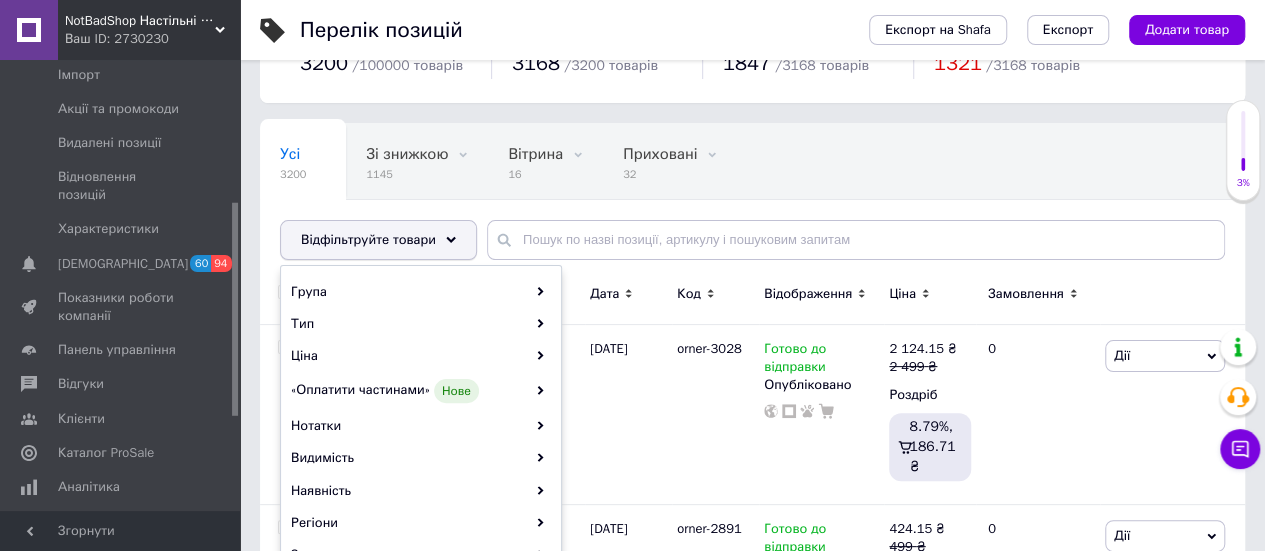 scroll, scrollTop: 200, scrollLeft: 0, axis: vertical 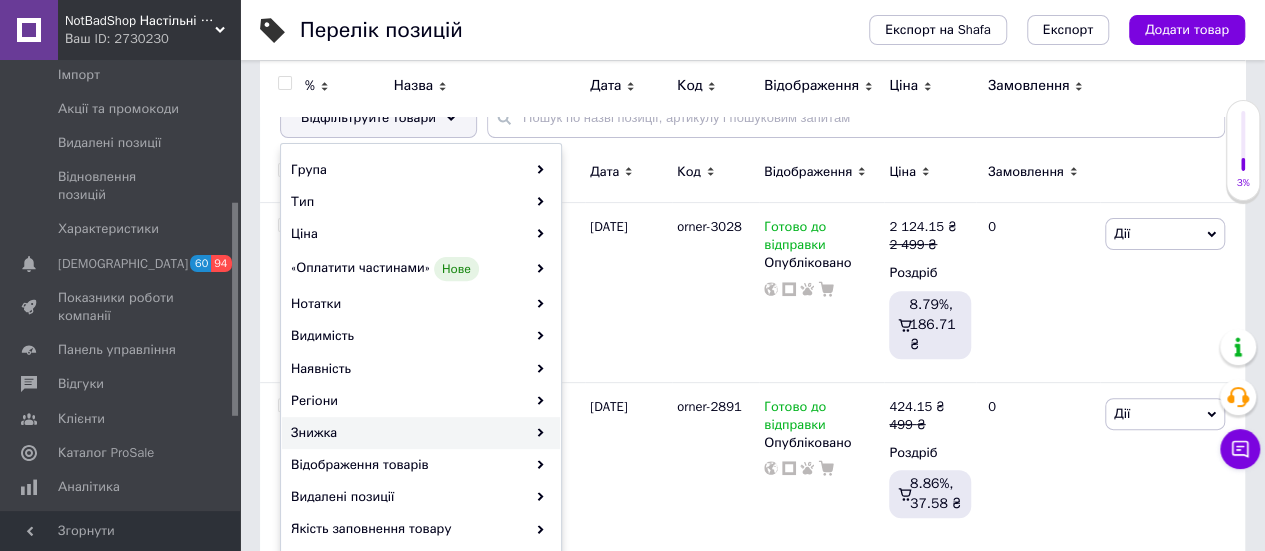 click on "Знижка" at bounding box center [421, 433] 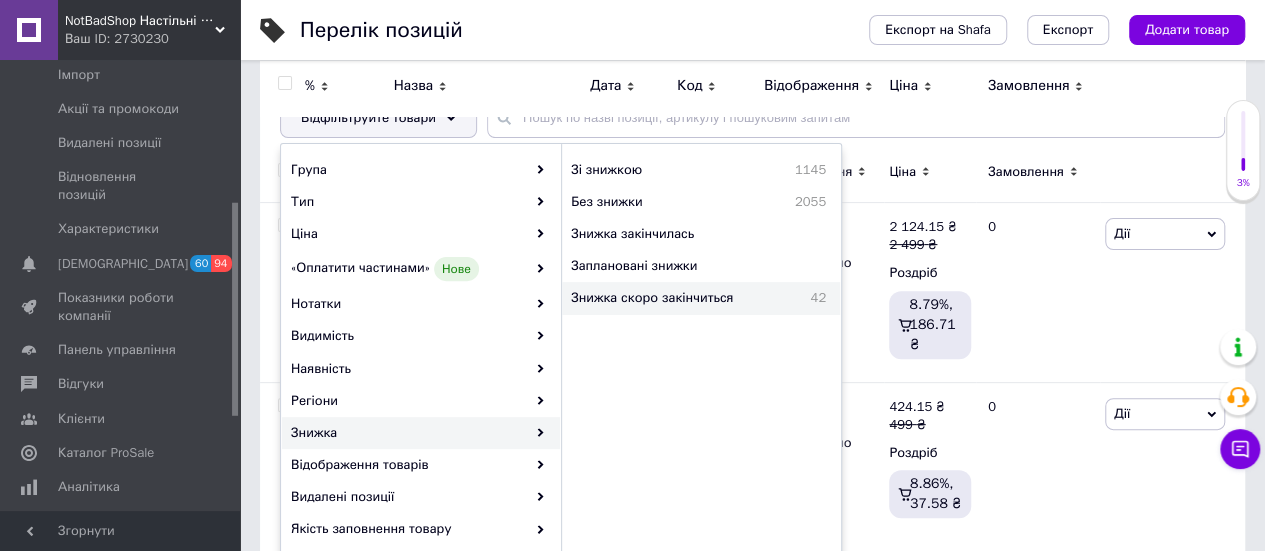 click on "Знижка скоро закінчиться  42" at bounding box center (701, 298) 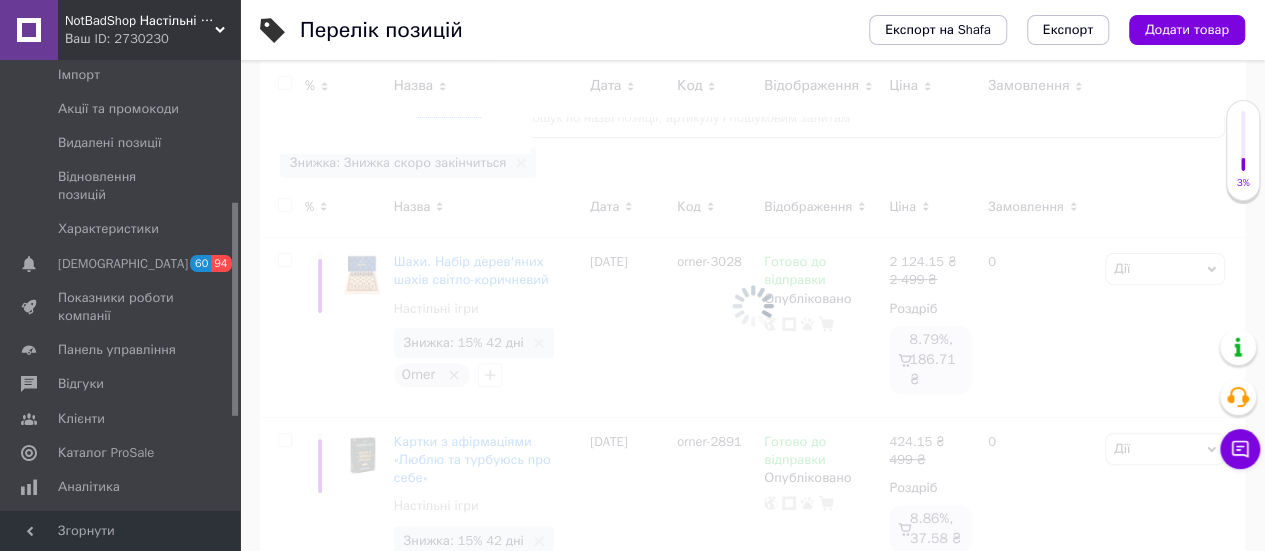 scroll, scrollTop: 0, scrollLeft: 77, axis: horizontal 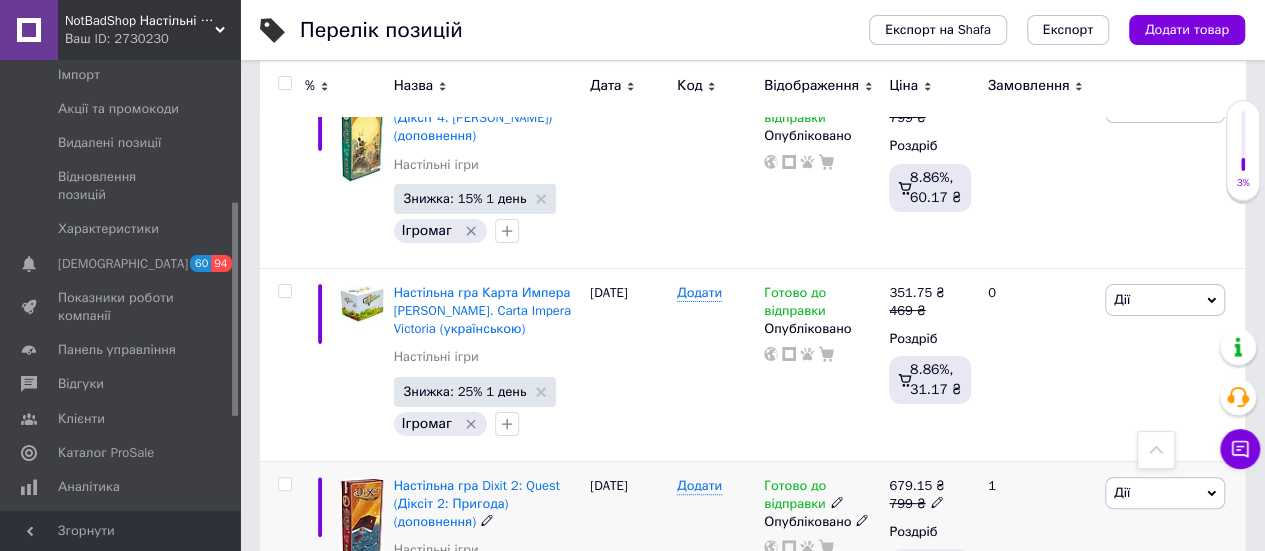 click at bounding box center (284, 484) 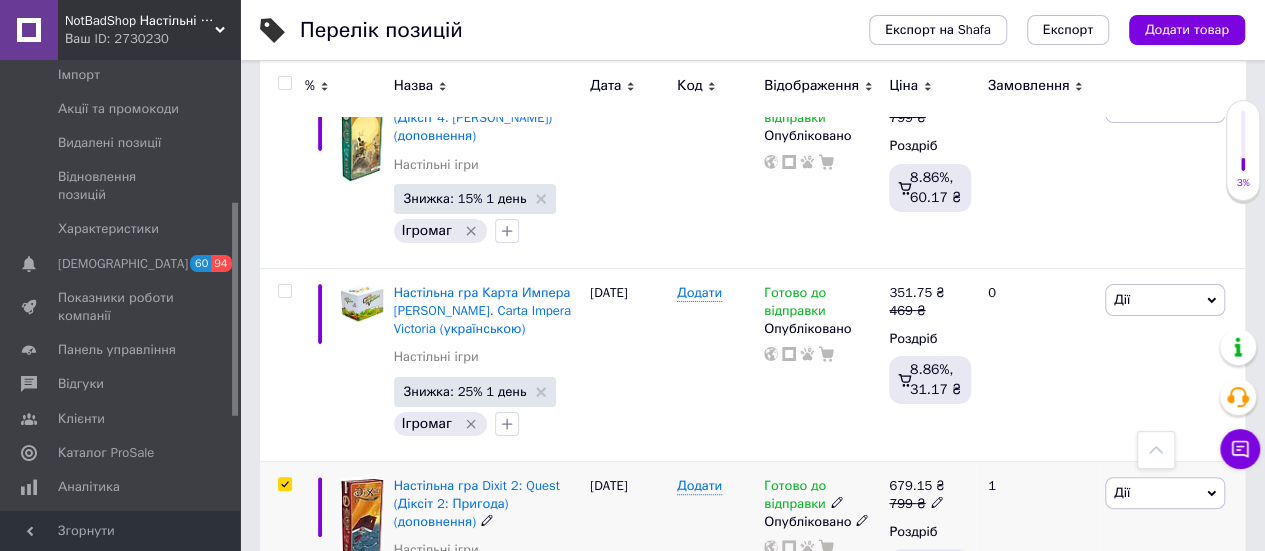 checkbox on "true" 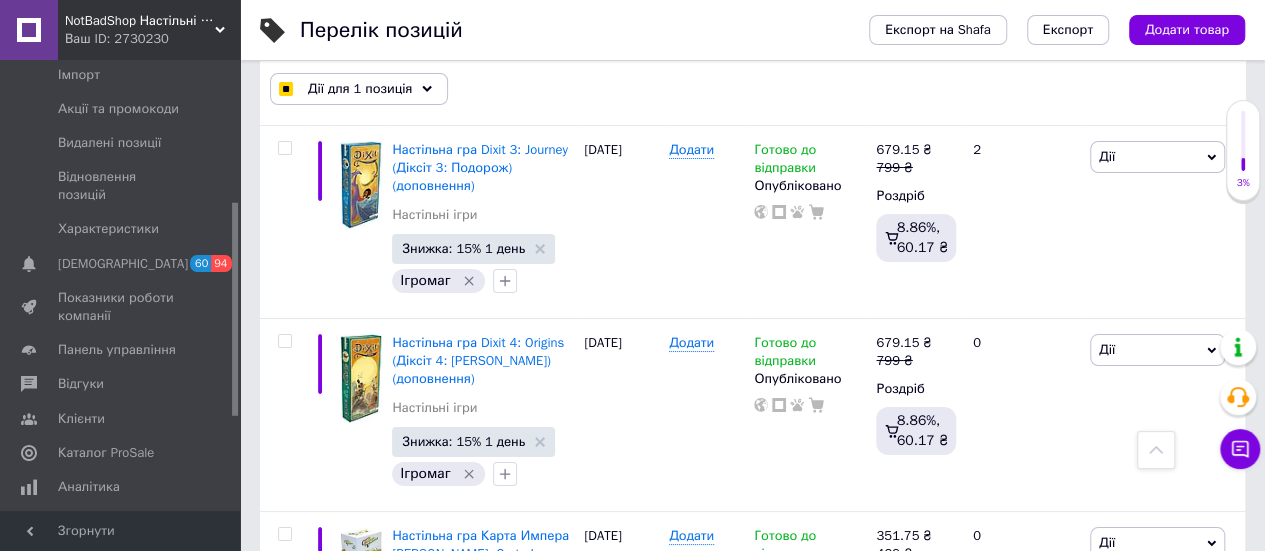 scroll, scrollTop: 7342, scrollLeft: 0, axis: vertical 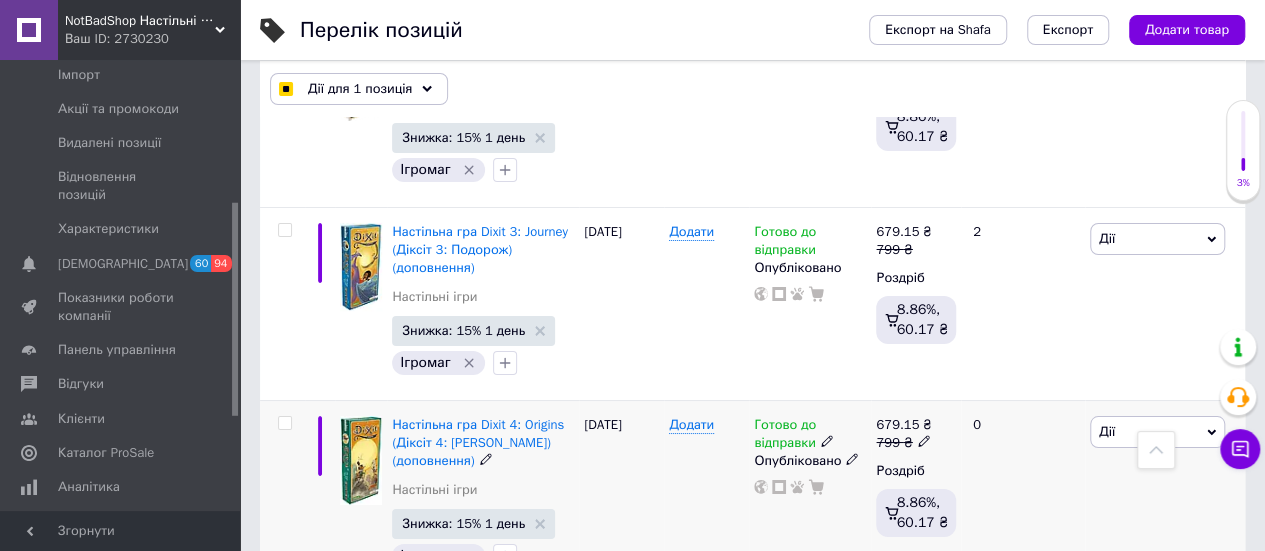 click at bounding box center [284, 423] 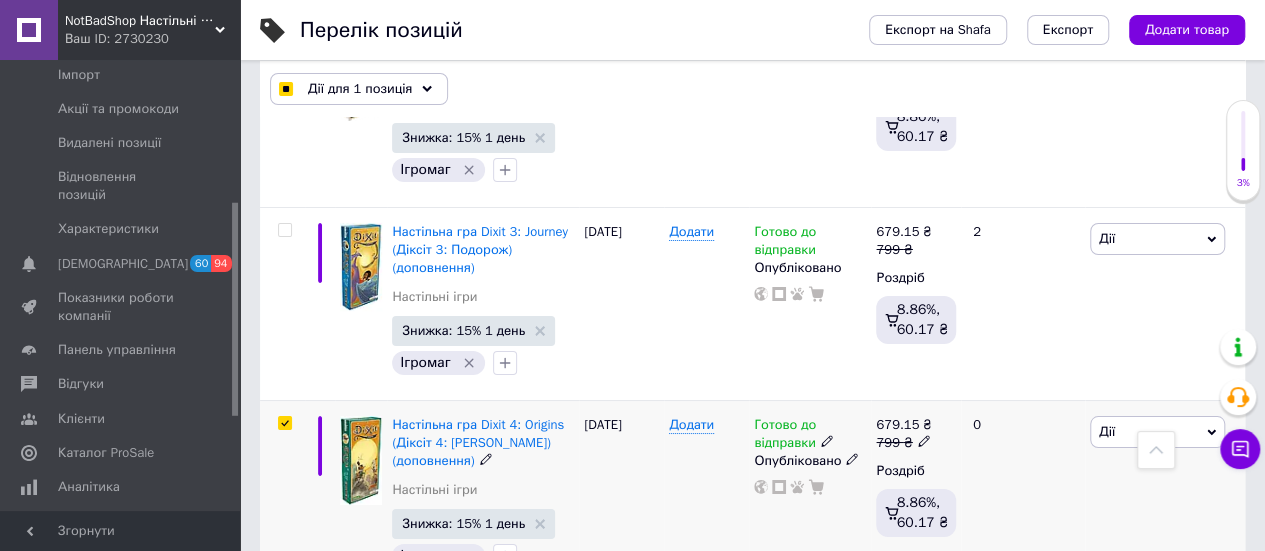 checkbox on "true" 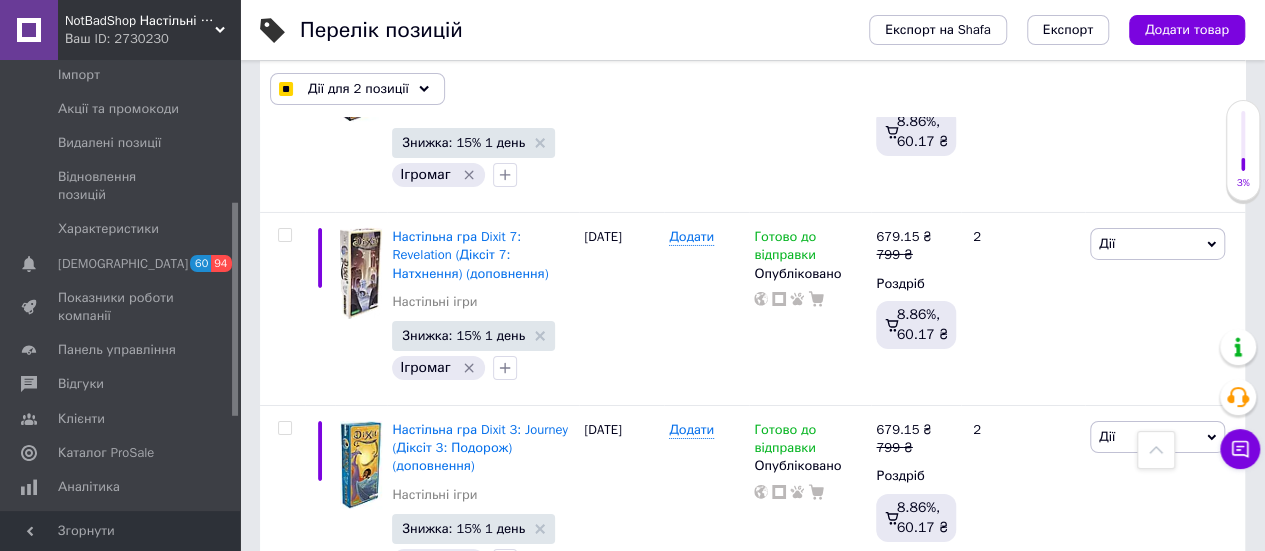 scroll, scrollTop: 7142, scrollLeft: 0, axis: vertical 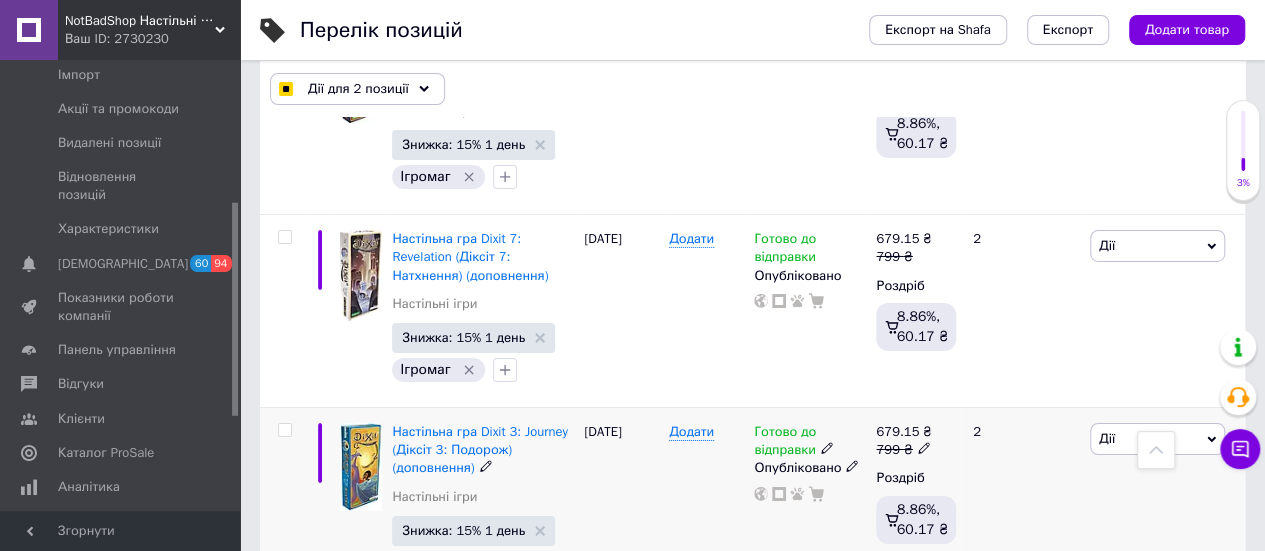 click at bounding box center [284, 430] 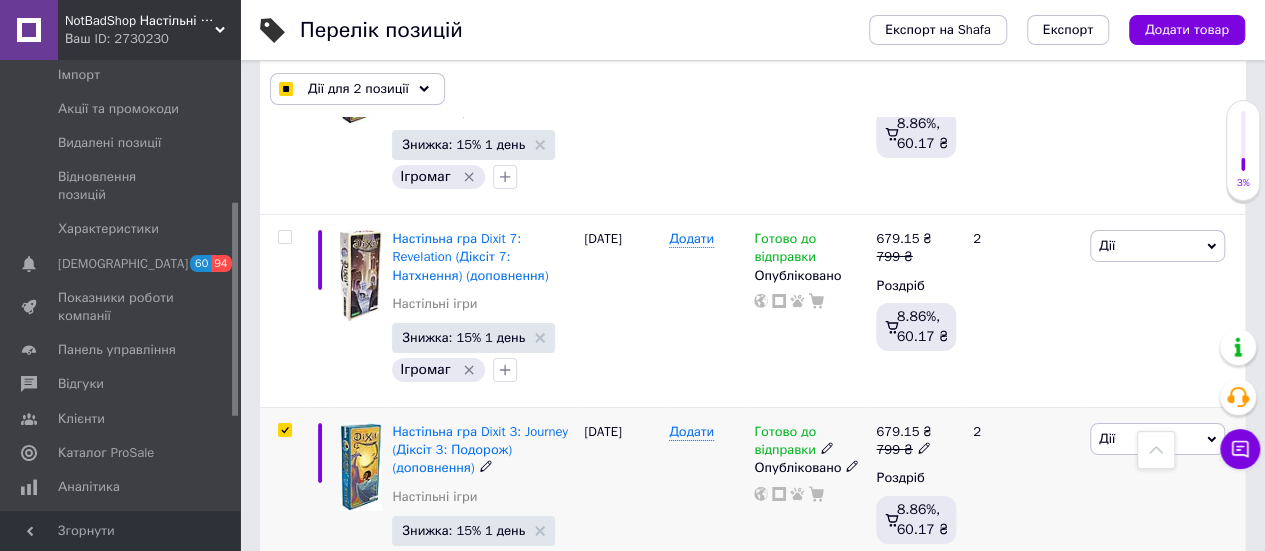 checkbox on "true" 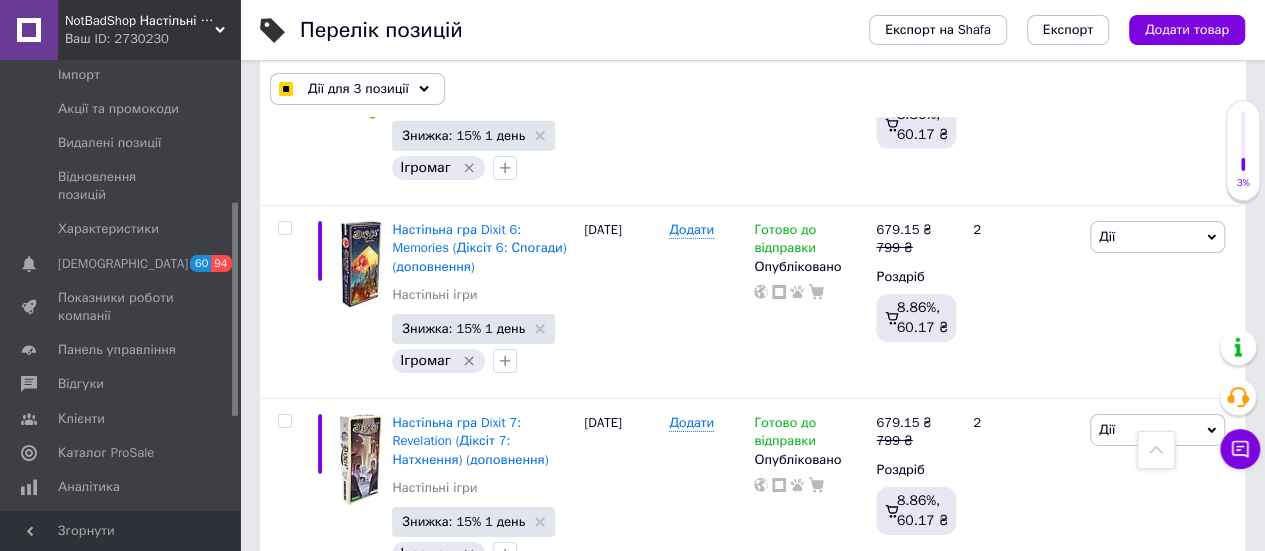 scroll, scrollTop: 6942, scrollLeft: 0, axis: vertical 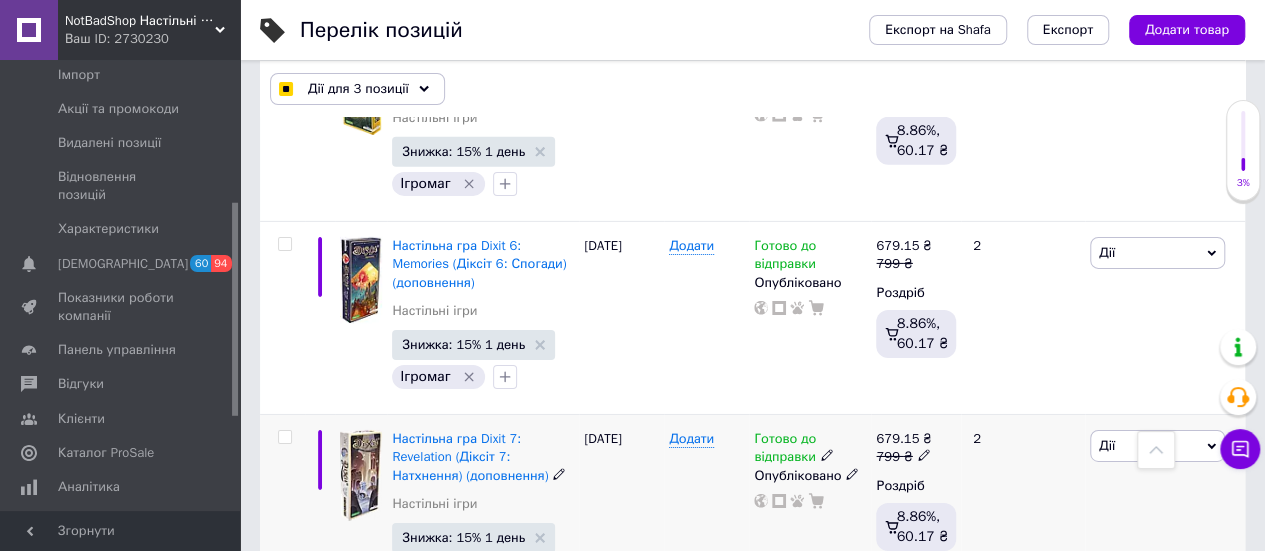 click at bounding box center (284, 437) 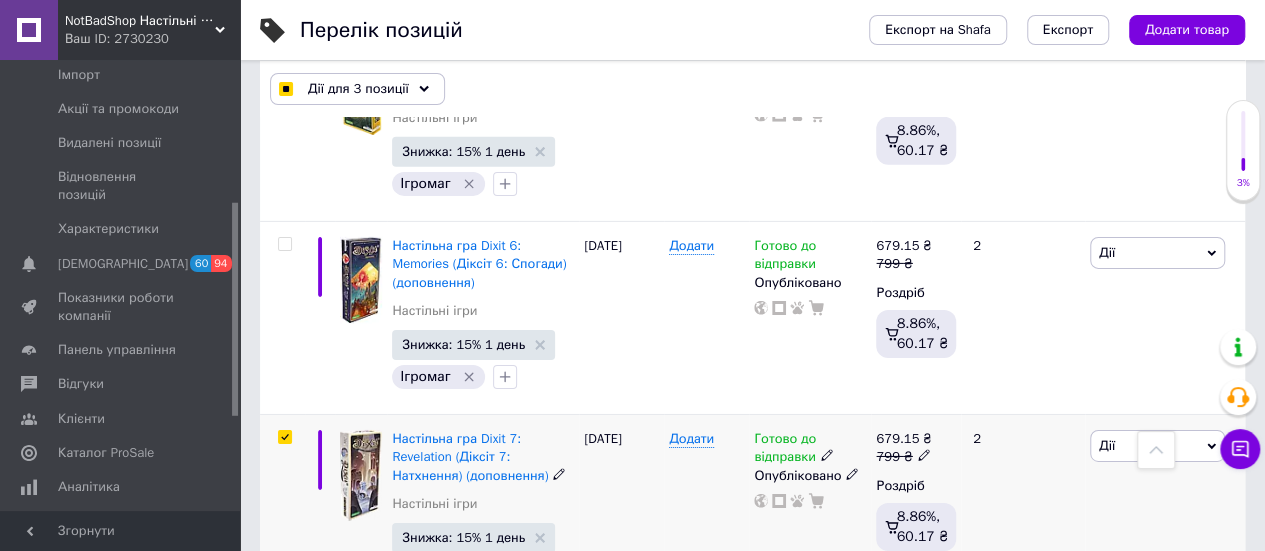 checkbox on "true" 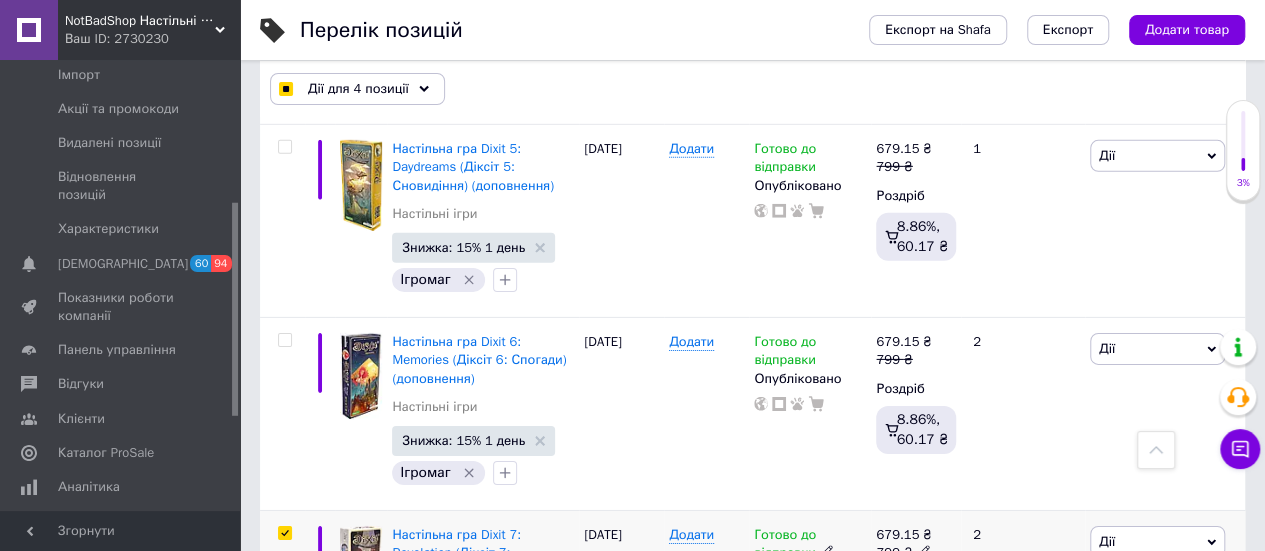 scroll, scrollTop: 6742, scrollLeft: 0, axis: vertical 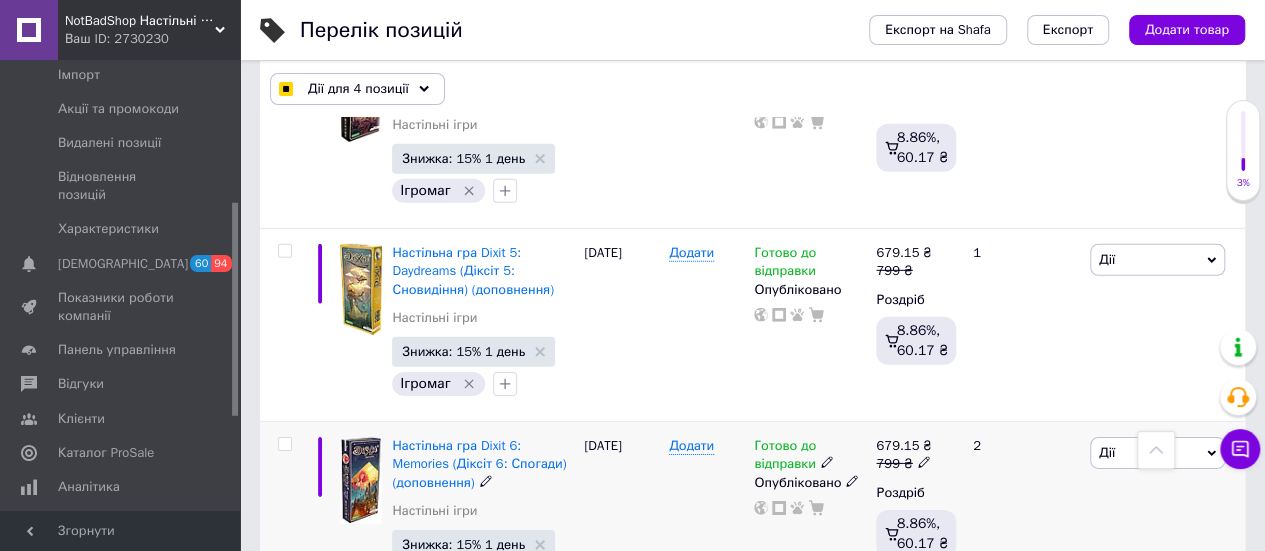 click at bounding box center (284, 444) 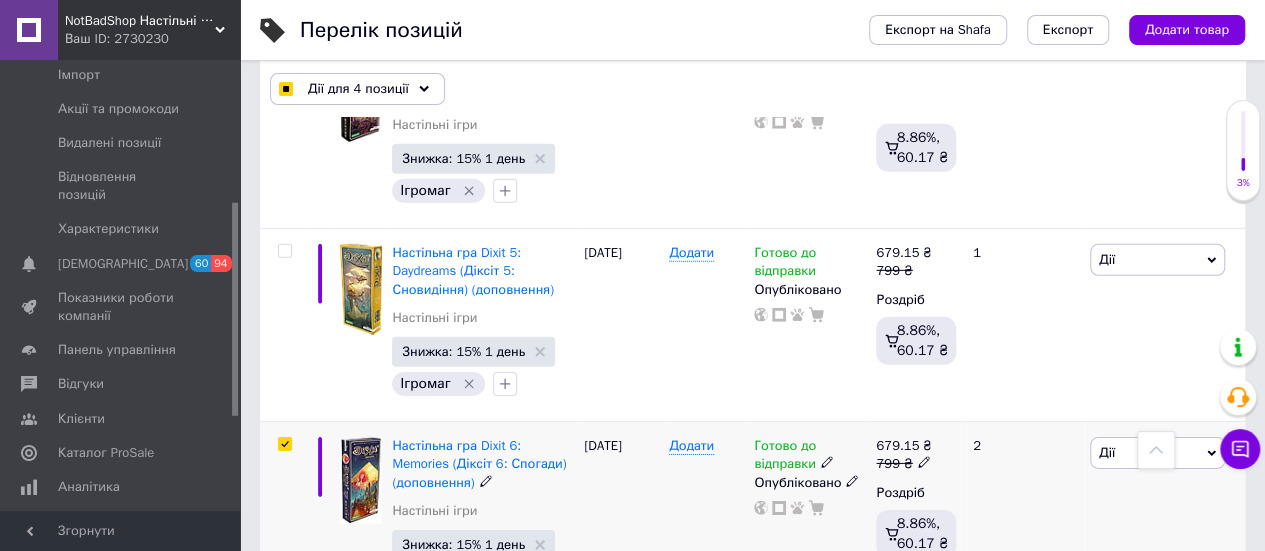 checkbox on "true" 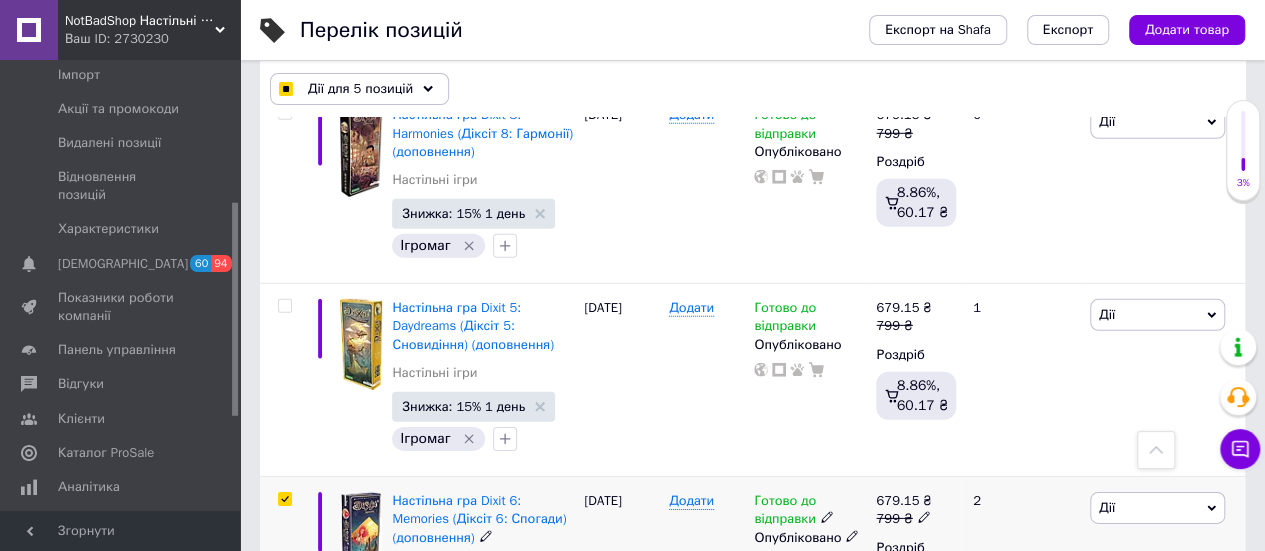 scroll, scrollTop: 6542, scrollLeft: 0, axis: vertical 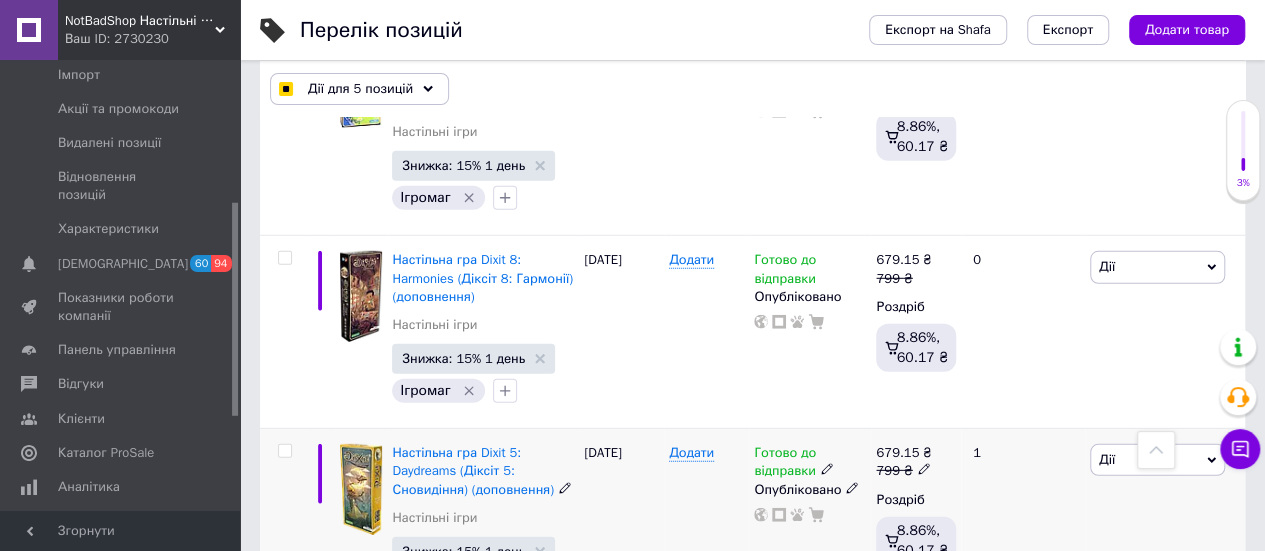 click at bounding box center (284, 451) 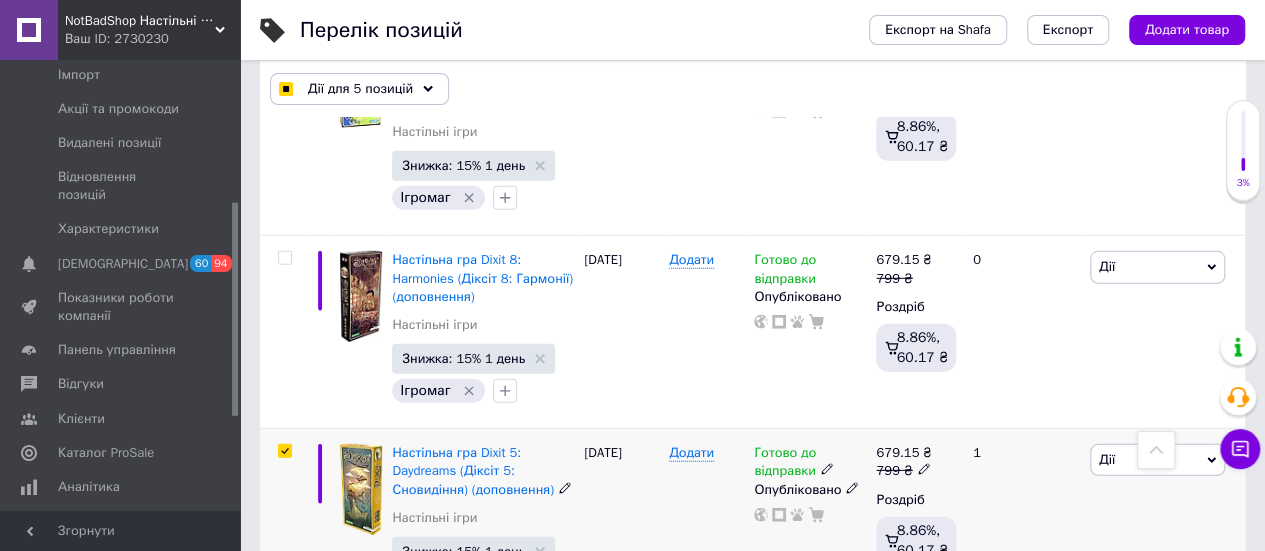 checkbox on "true" 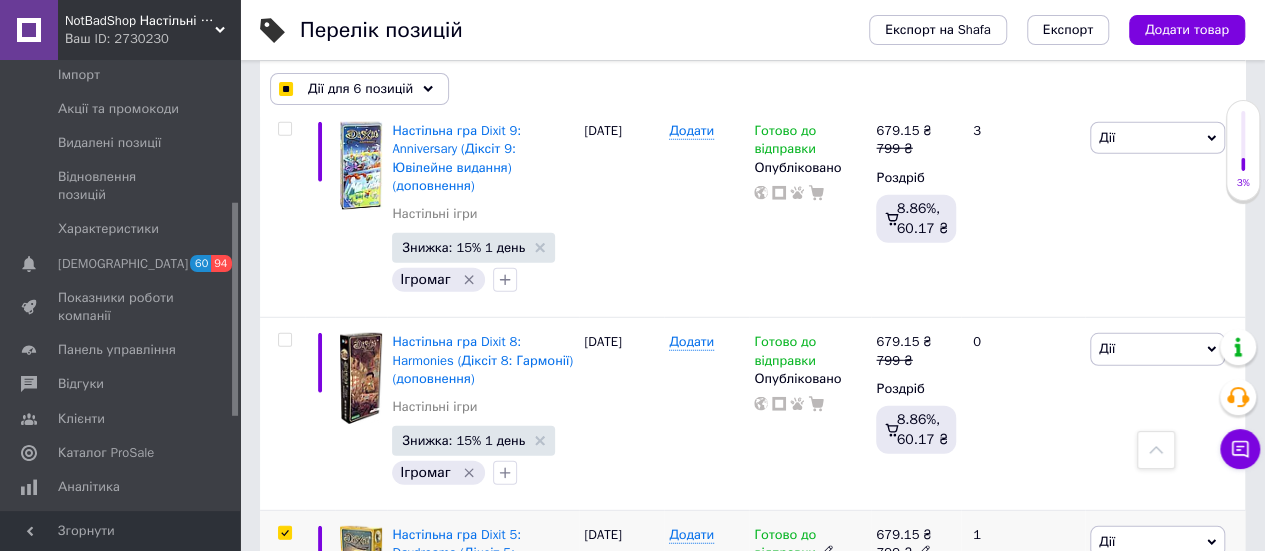 scroll, scrollTop: 6442, scrollLeft: 0, axis: vertical 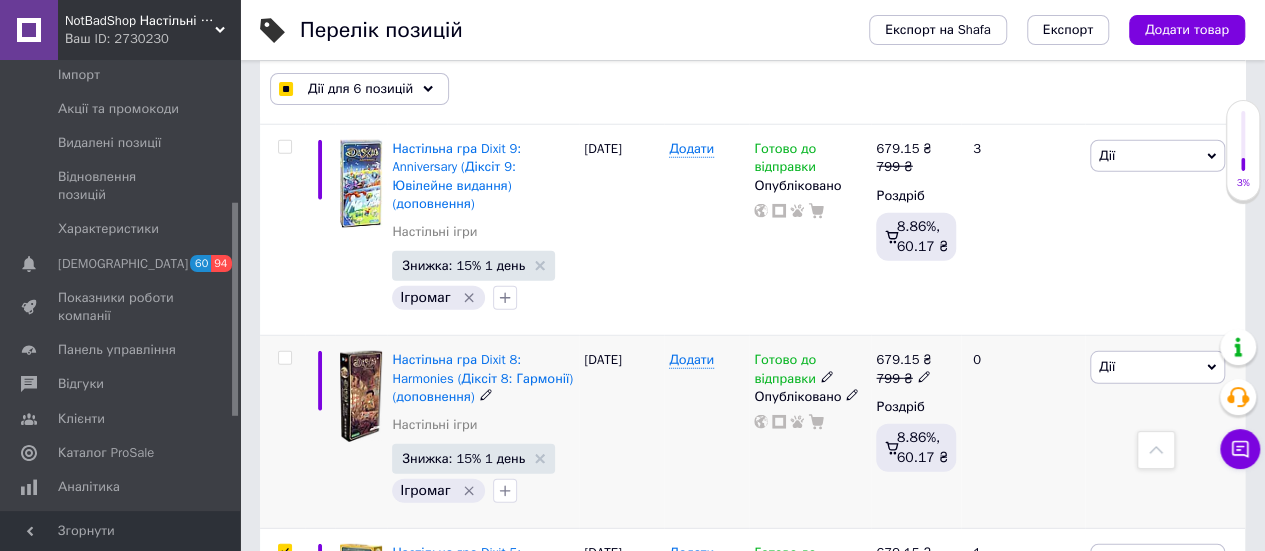 click at bounding box center (284, 358) 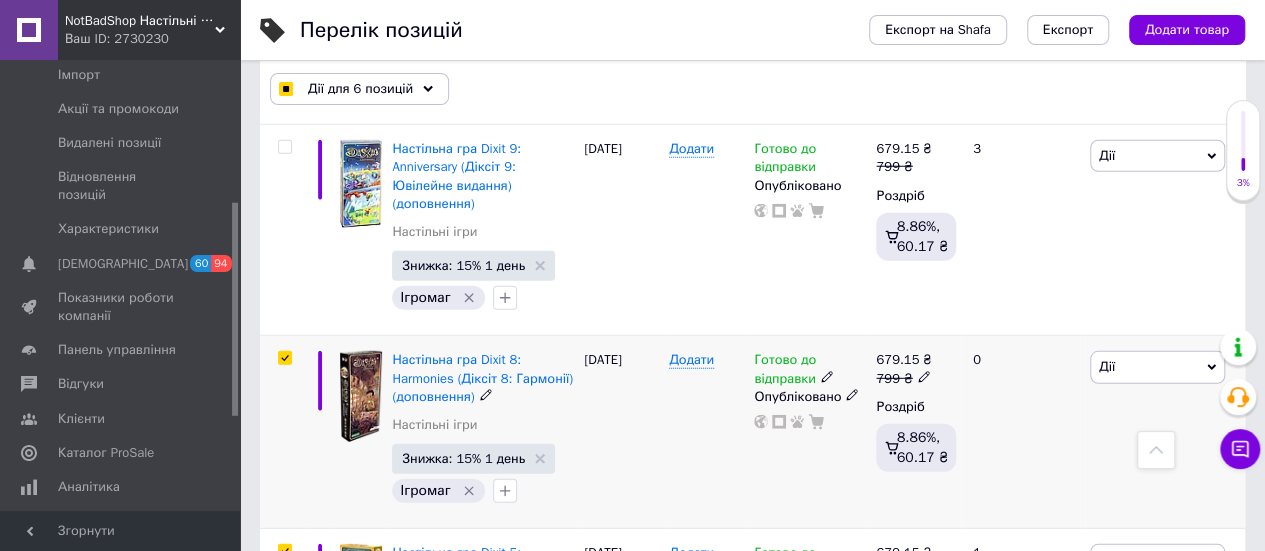 checkbox on "true" 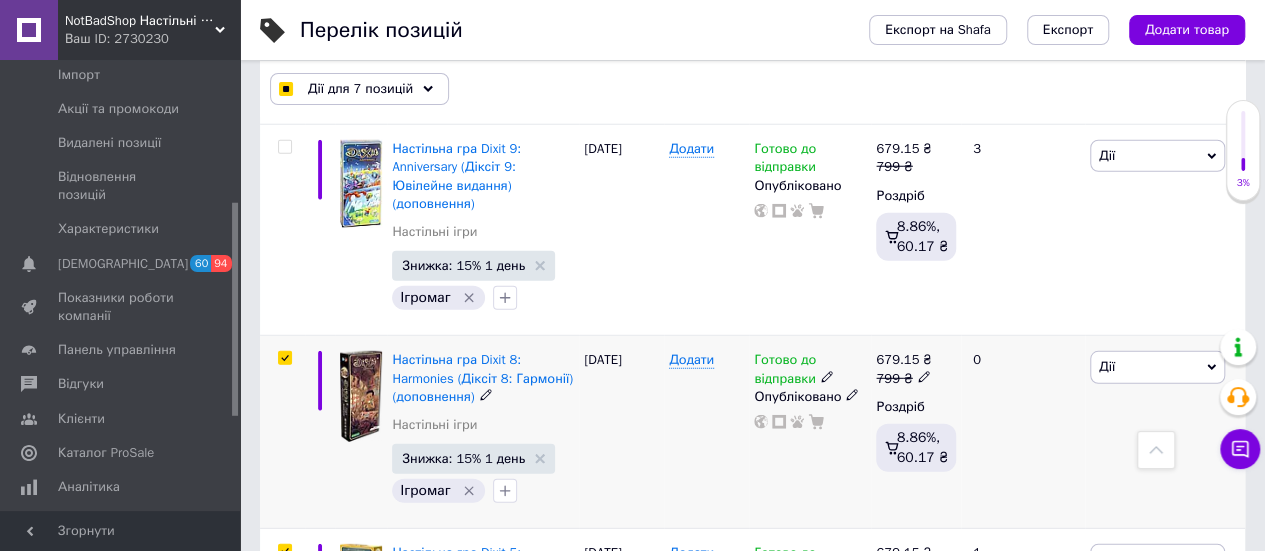 scroll, scrollTop: 6242, scrollLeft: 0, axis: vertical 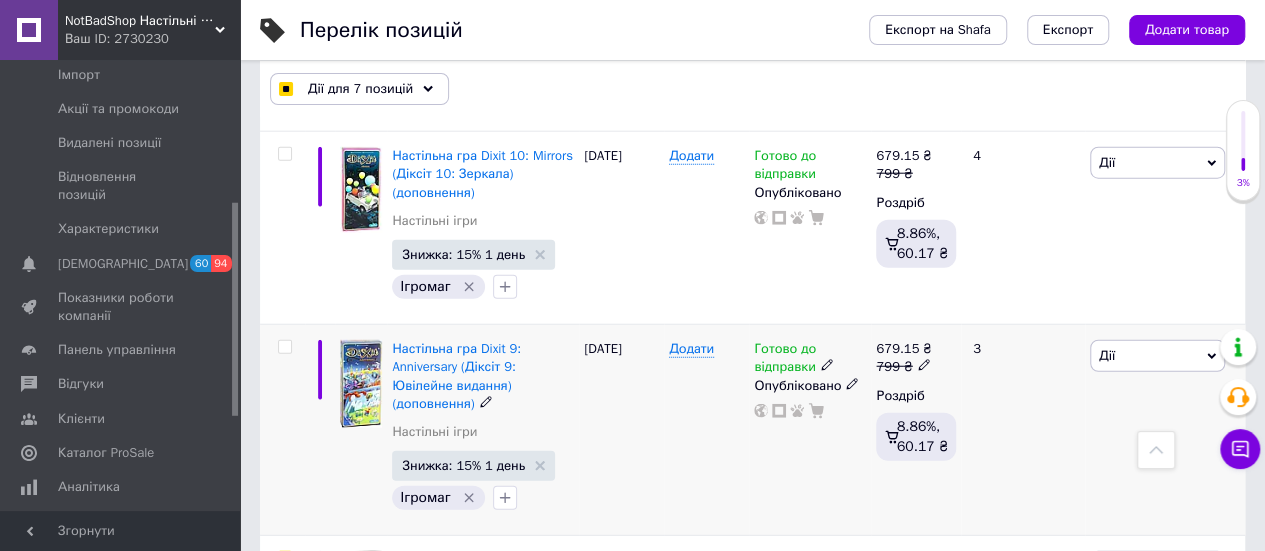click at bounding box center [284, 347] 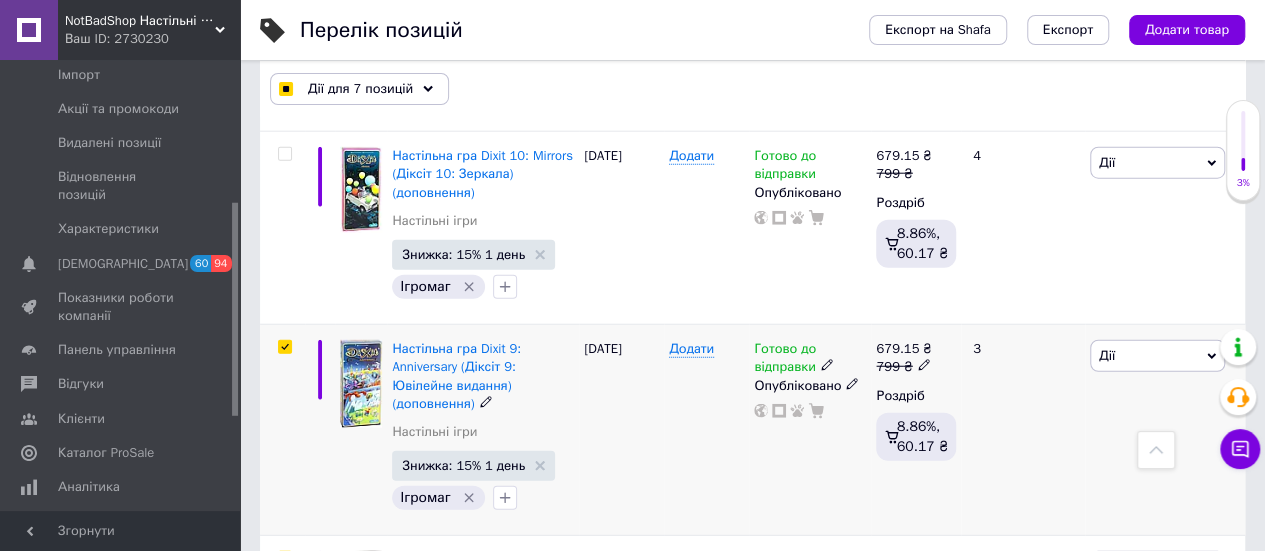 checkbox on "true" 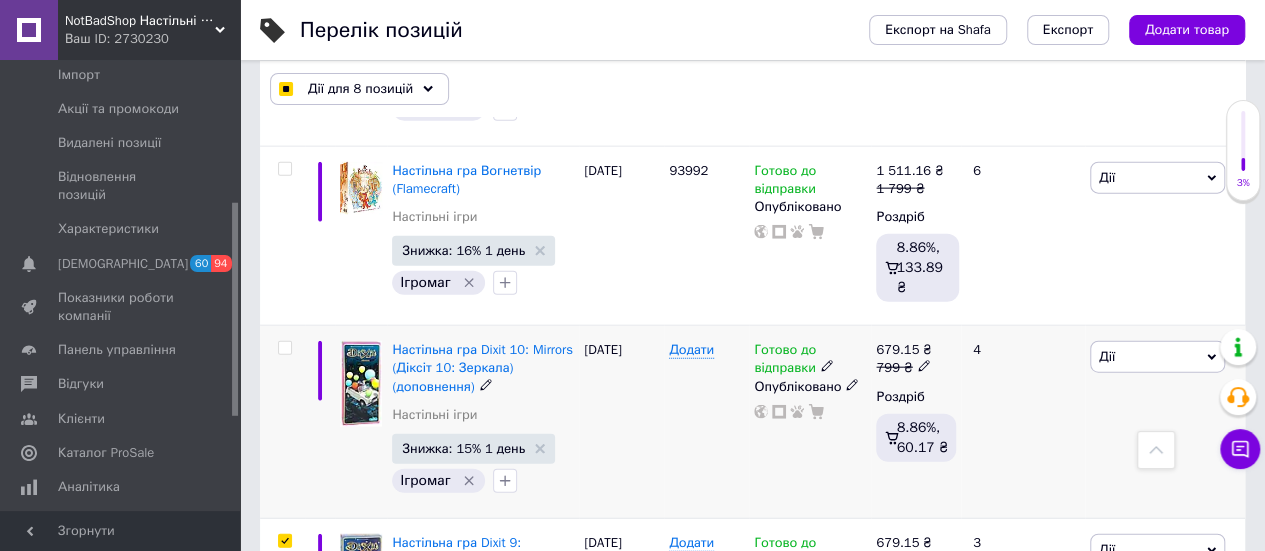 scroll, scrollTop: 6042, scrollLeft: 0, axis: vertical 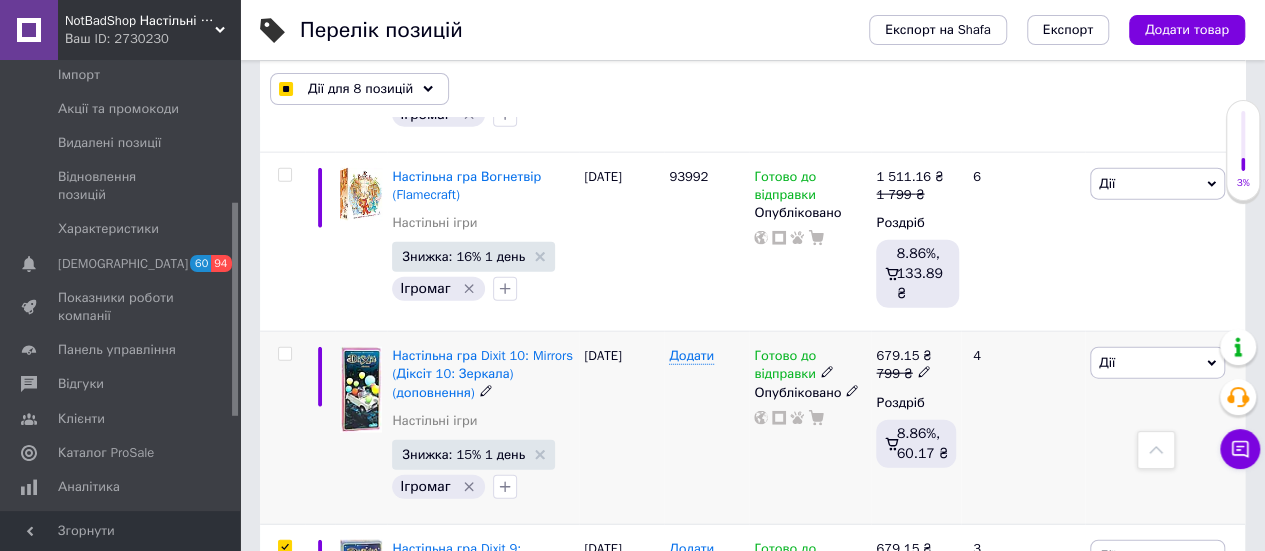 click at bounding box center [284, 354] 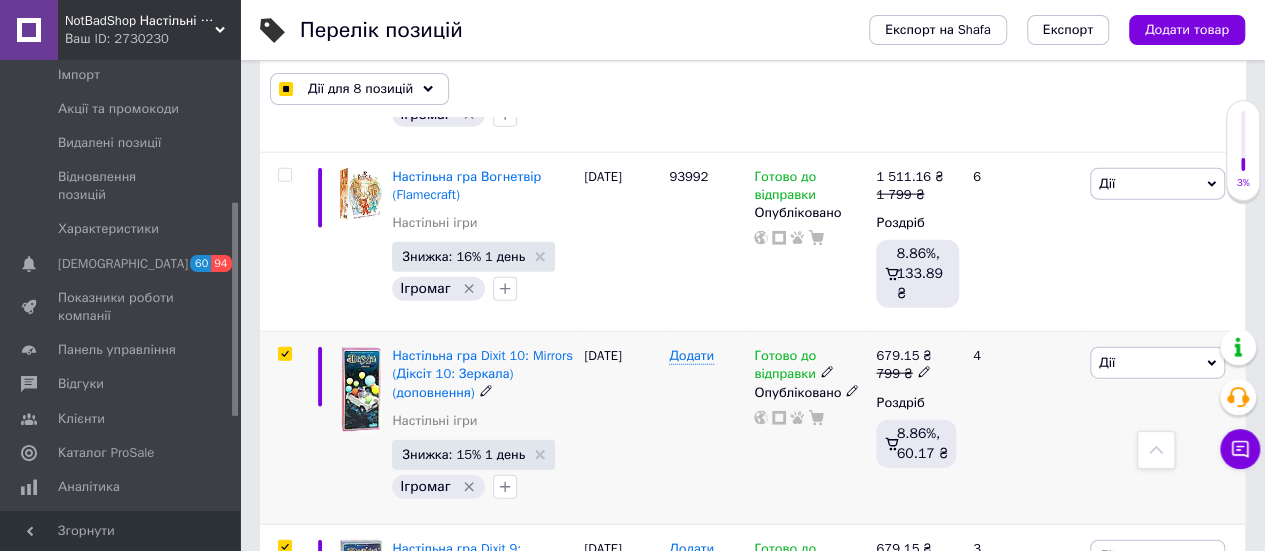 checkbox on "true" 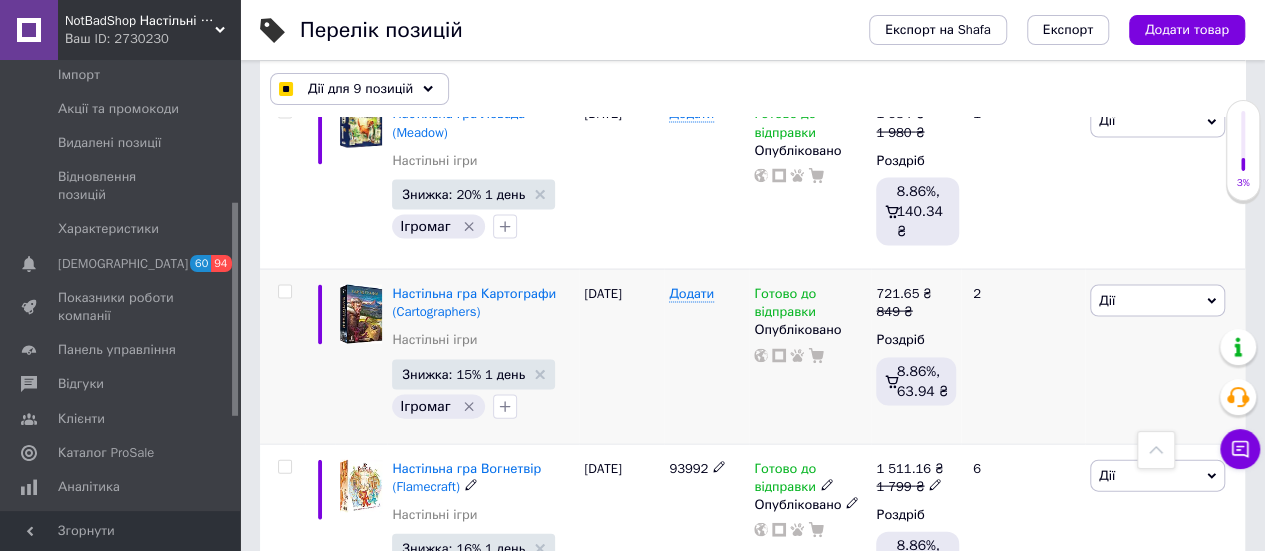 scroll, scrollTop: 5742, scrollLeft: 0, axis: vertical 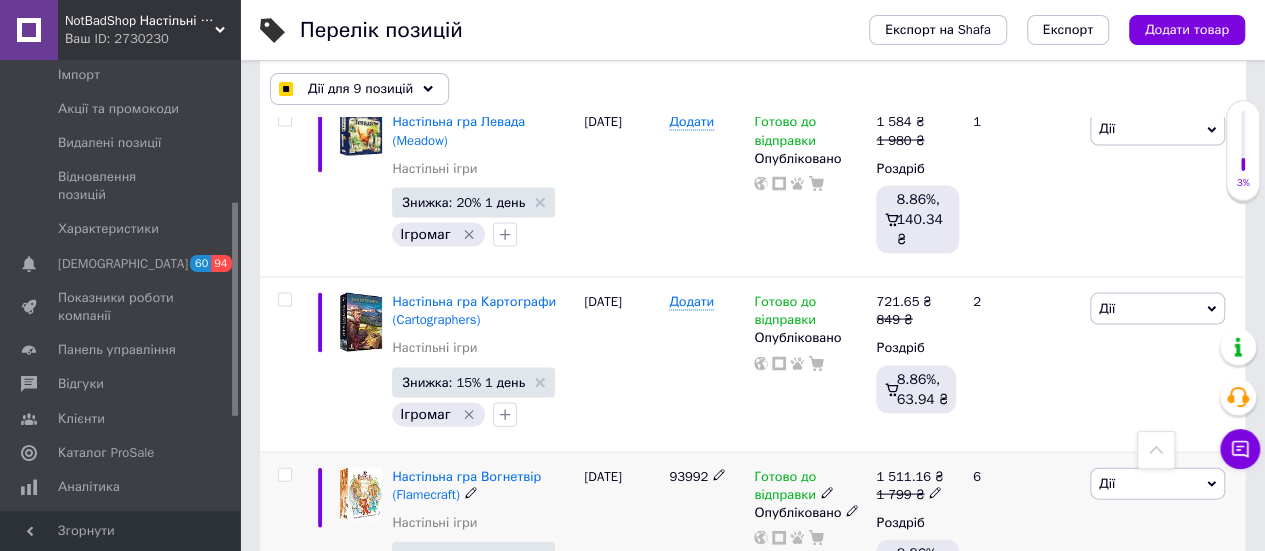 click at bounding box center [284, 475] 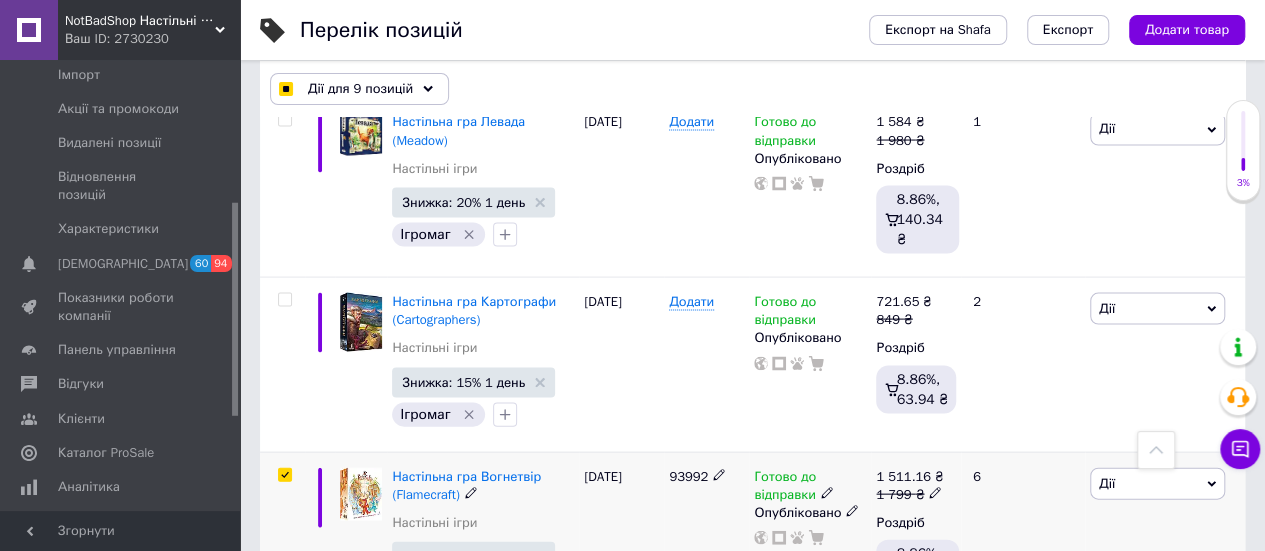 checkbox on "true" 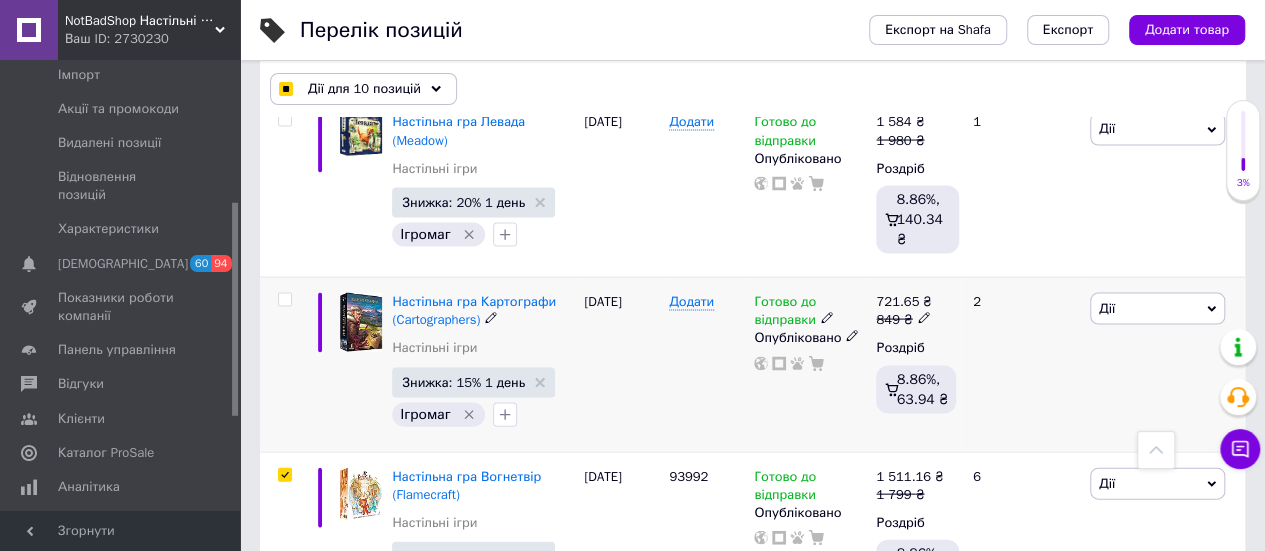 click at bounding box center (285, 300) 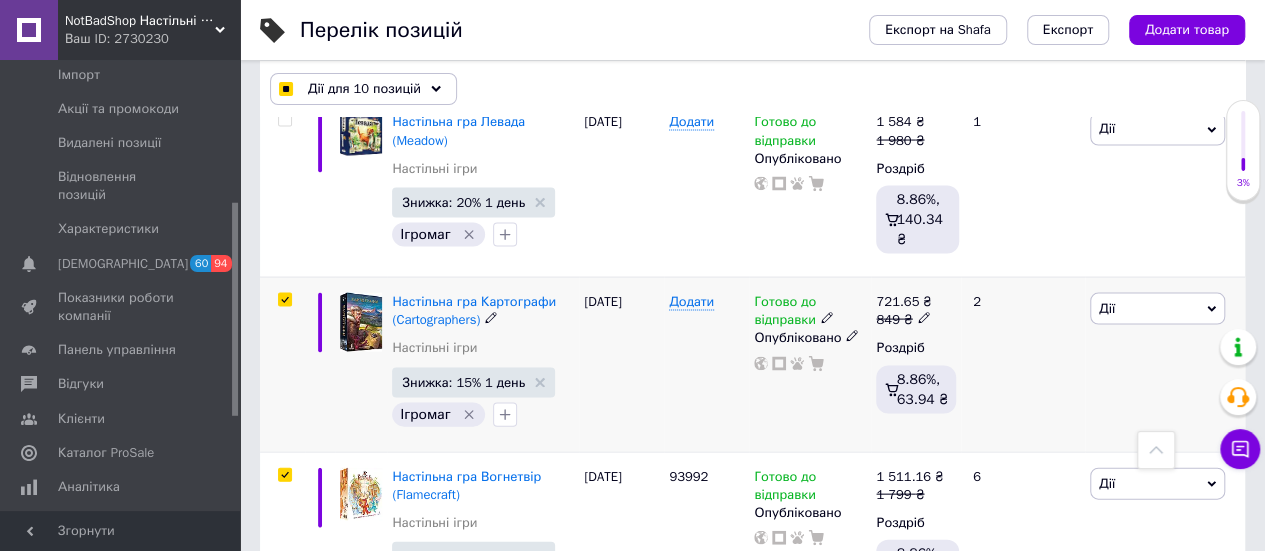 checkbox on "true" 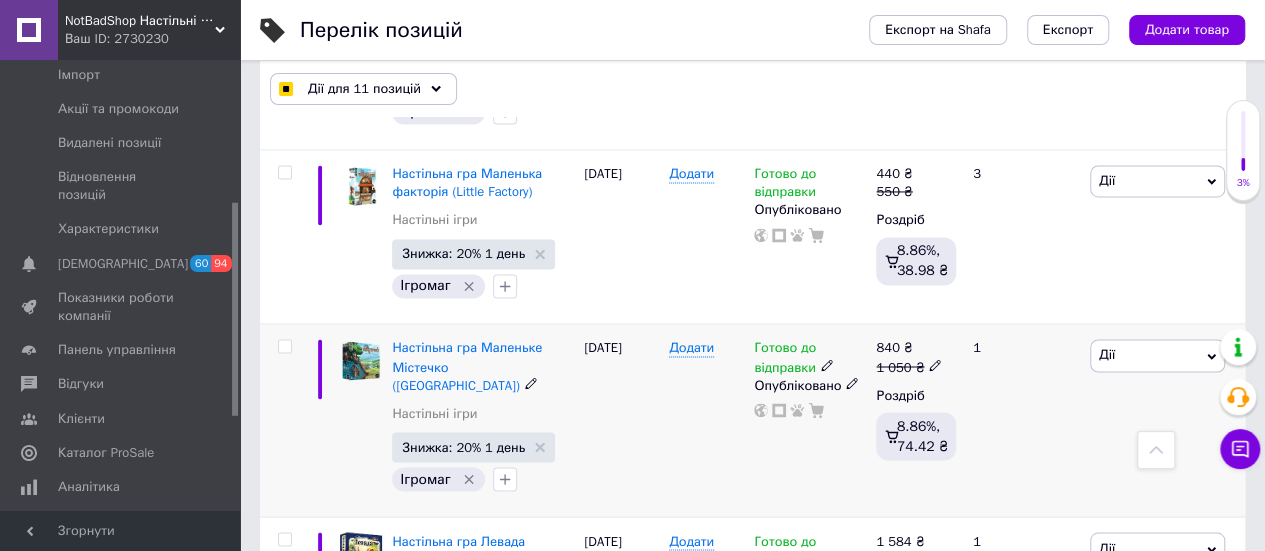 scroll, scrollTop: 5342, scrollLeft: 0, axis: vertical 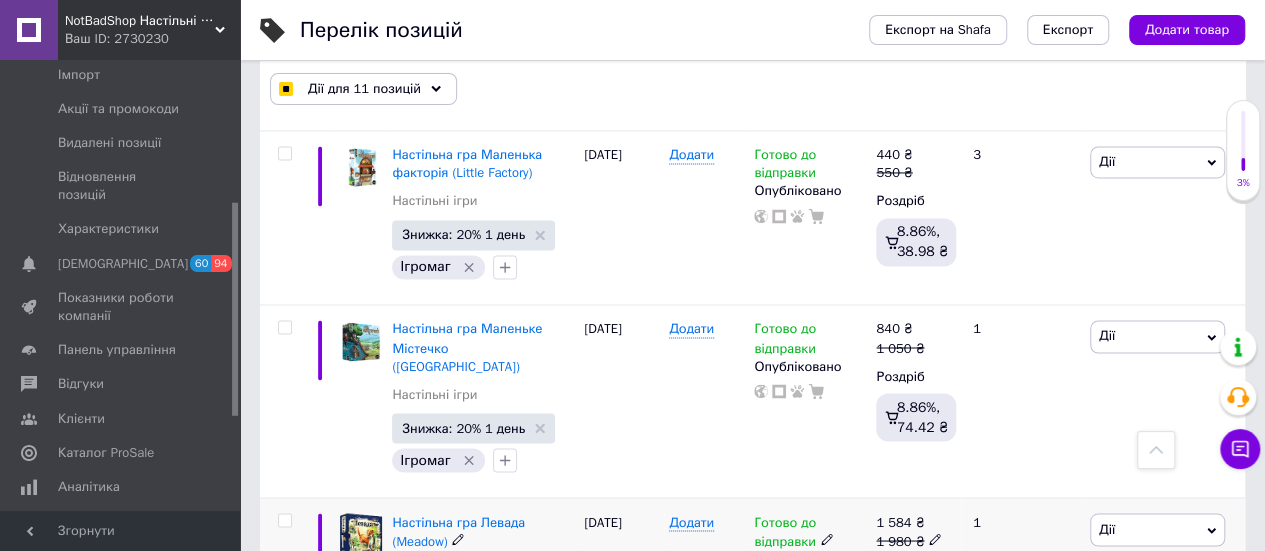 drag, startPoint x: 290, startPoint y: 414, endPoint x: 291, endPoint y: 403, distance: 11.045361 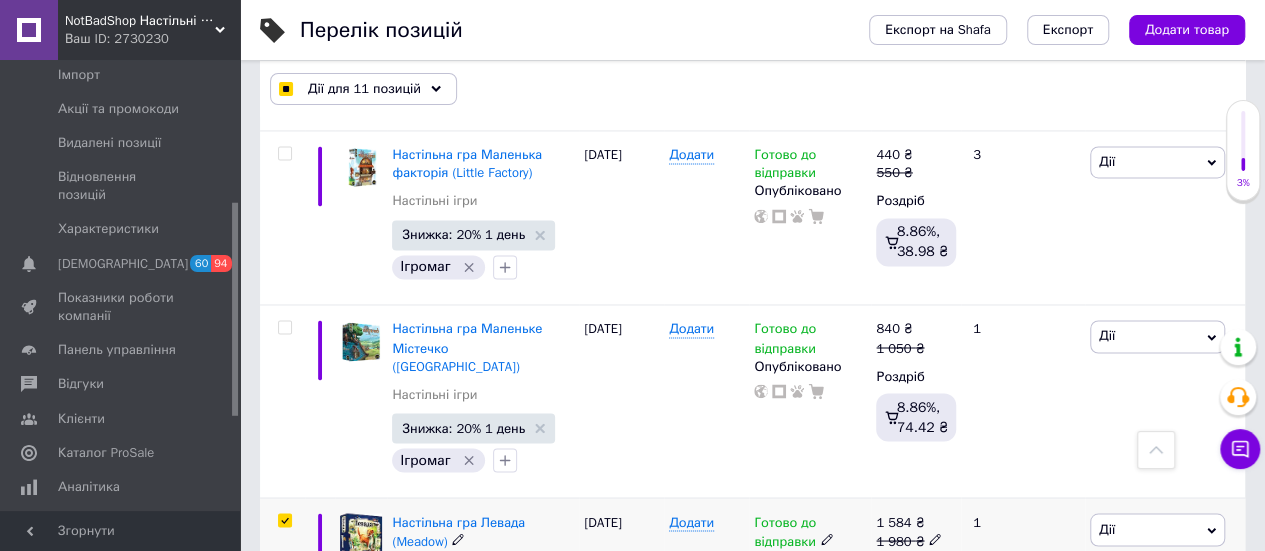 checkbox on "true" 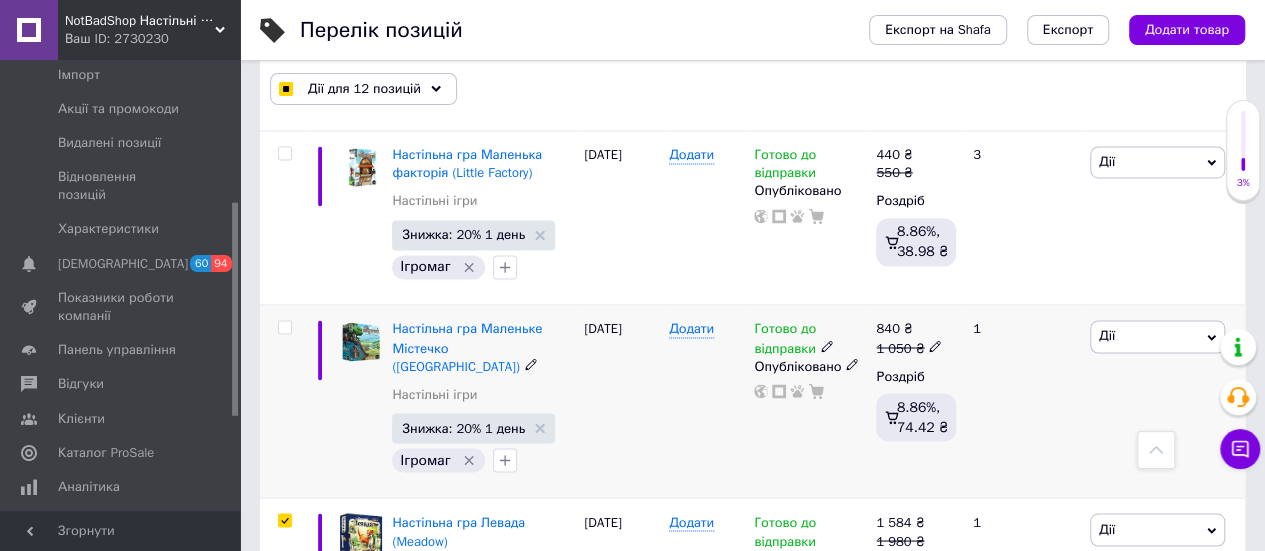 click at bounding box center [284, 327] 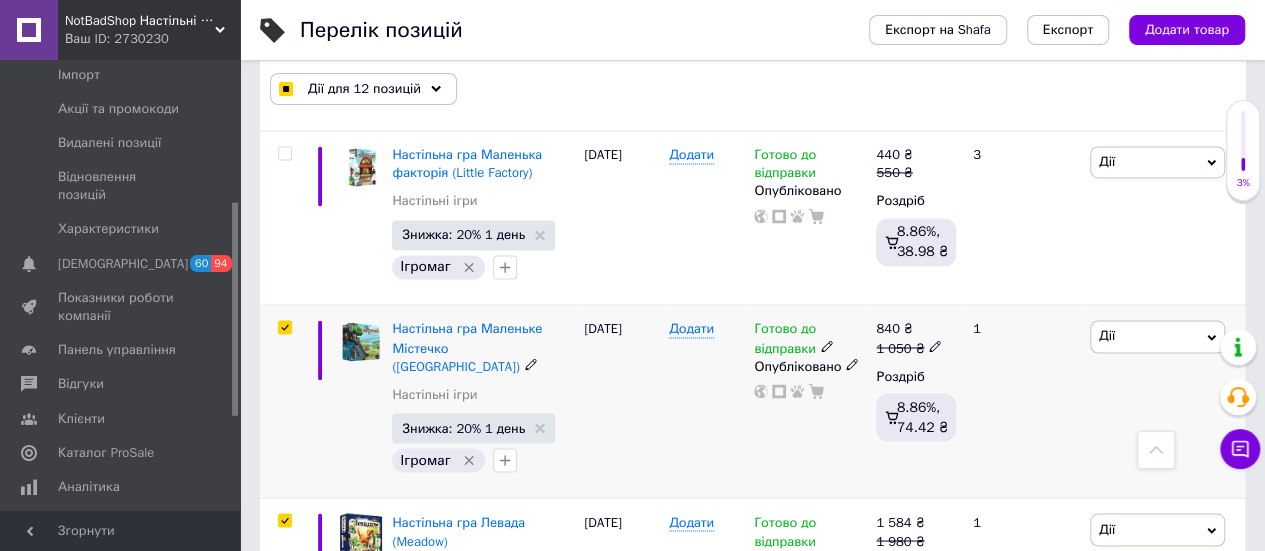 checkbox on "true" 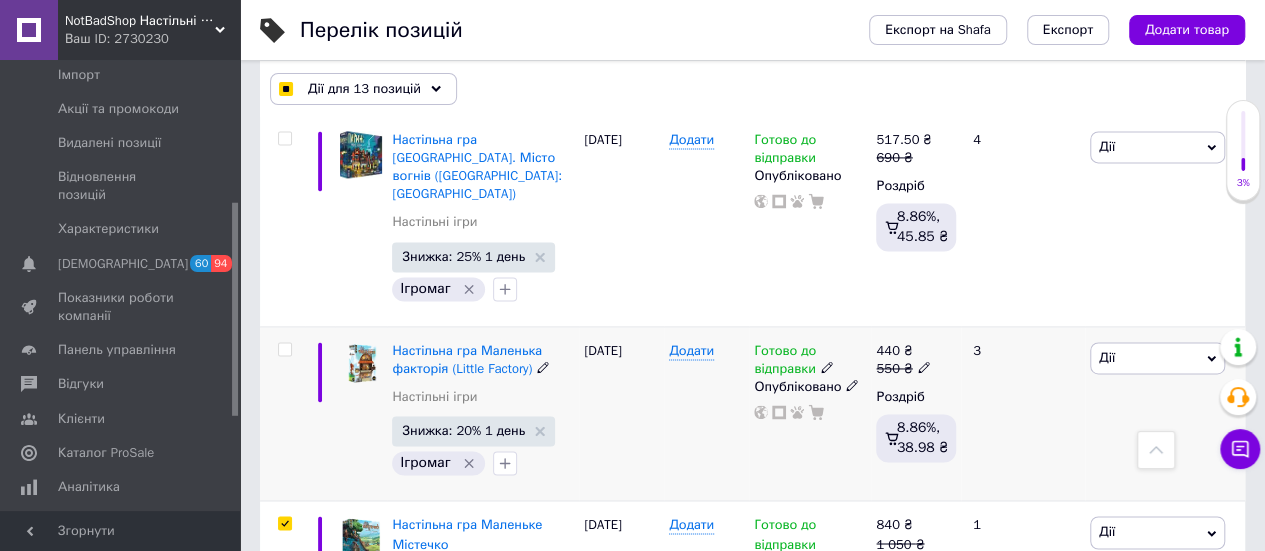 scroll, scrollTop: 5142, scrollLeft: 0, axis: vertical 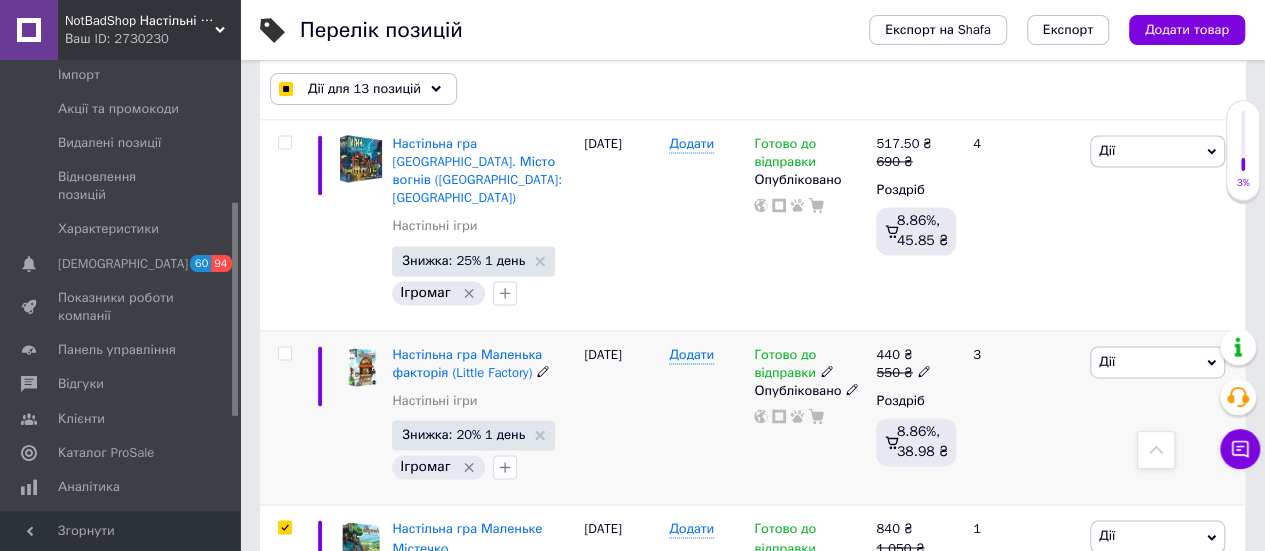 click at bounding box center (284, 353) 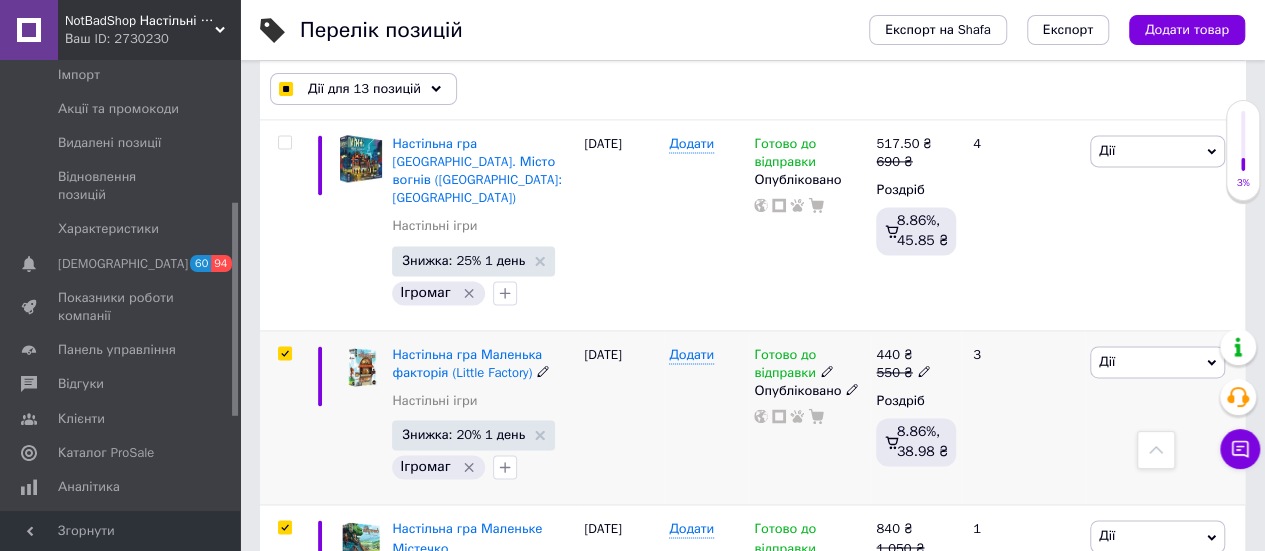 checkbox on "true" 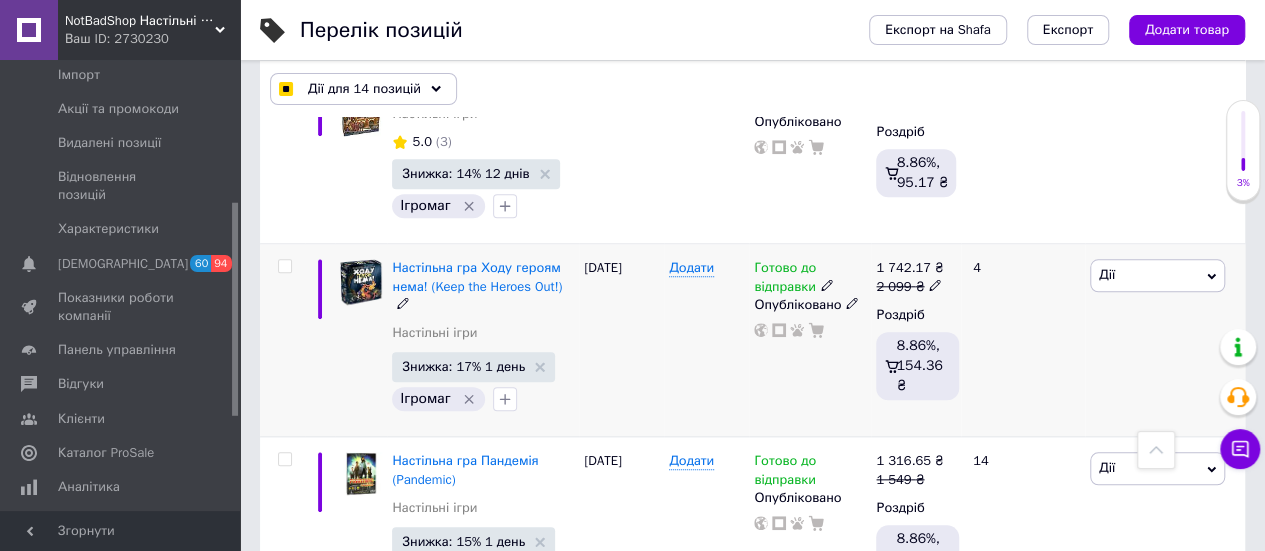 scroll, scrollTop: 4742, scrollLeft: 0, axis: vertical 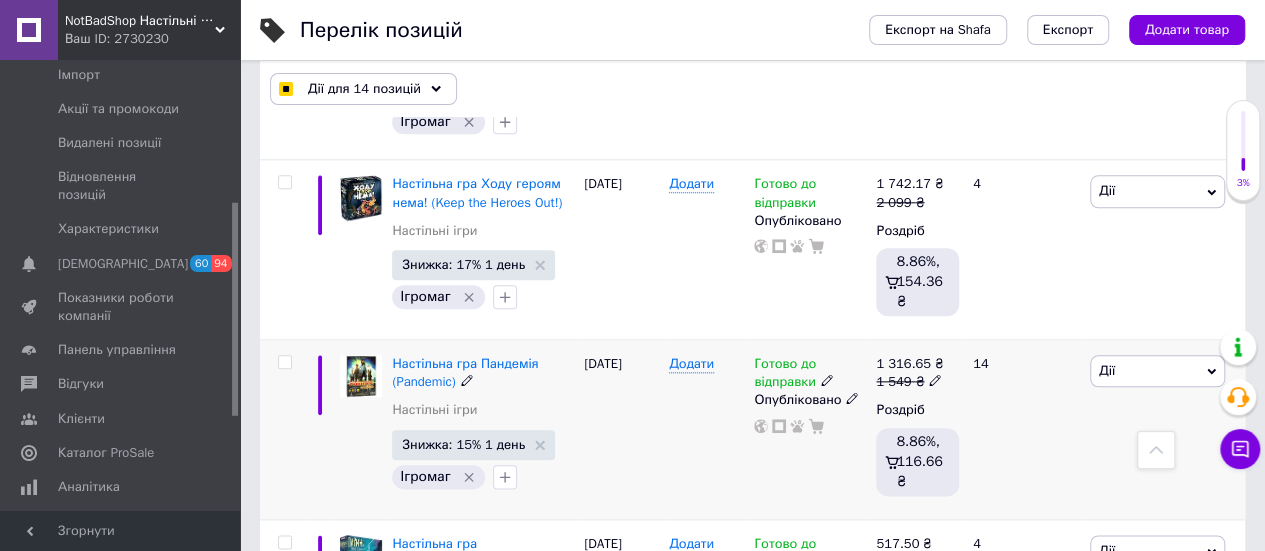 click at bounding box center (284, 362) 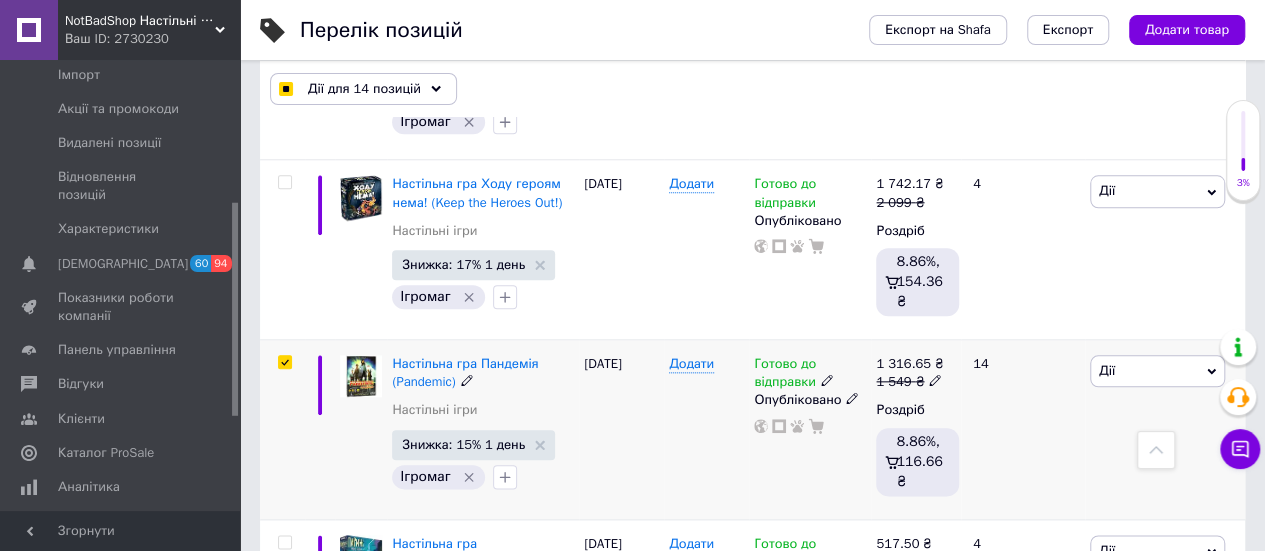 checkbox on "true" 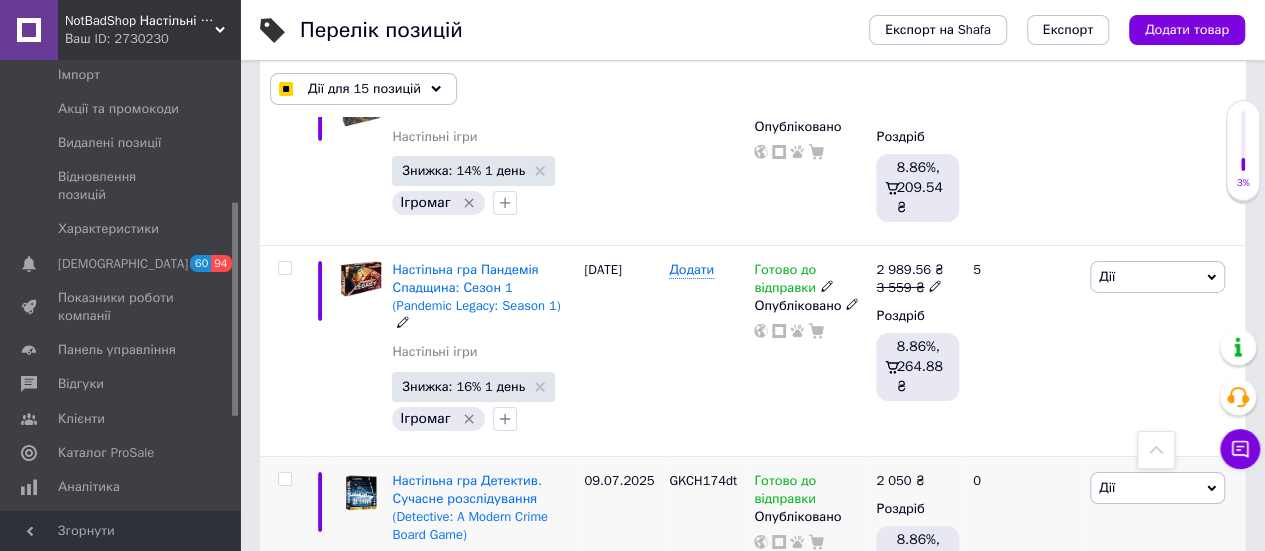 scroll, scrollTop: 3342, scrollLeft: 0, axis: vertical 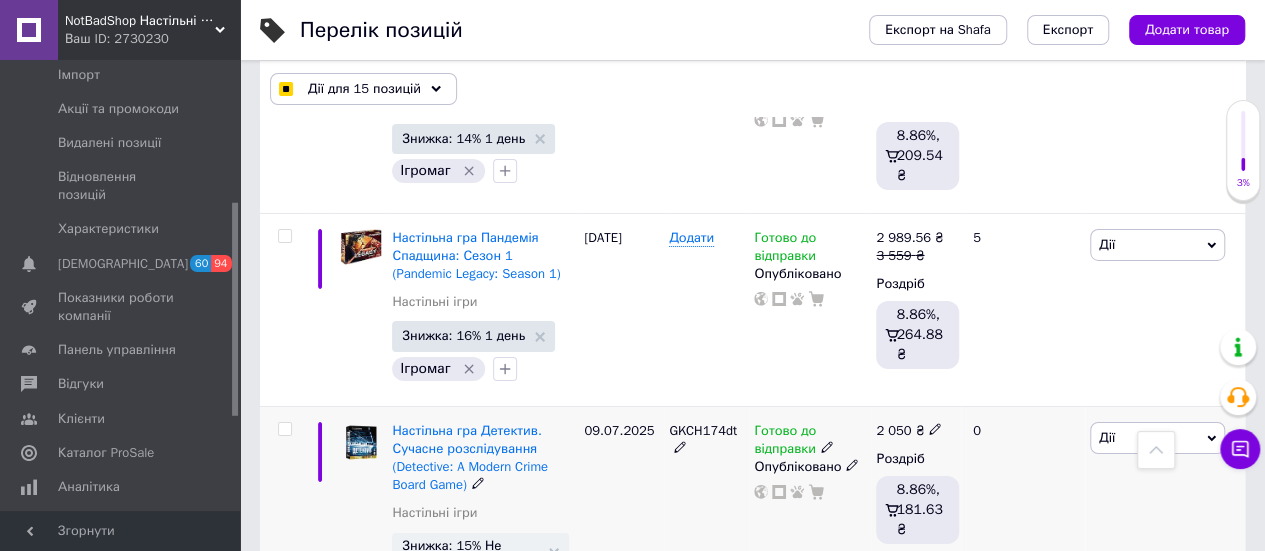 click at bounding box center (284, 429) 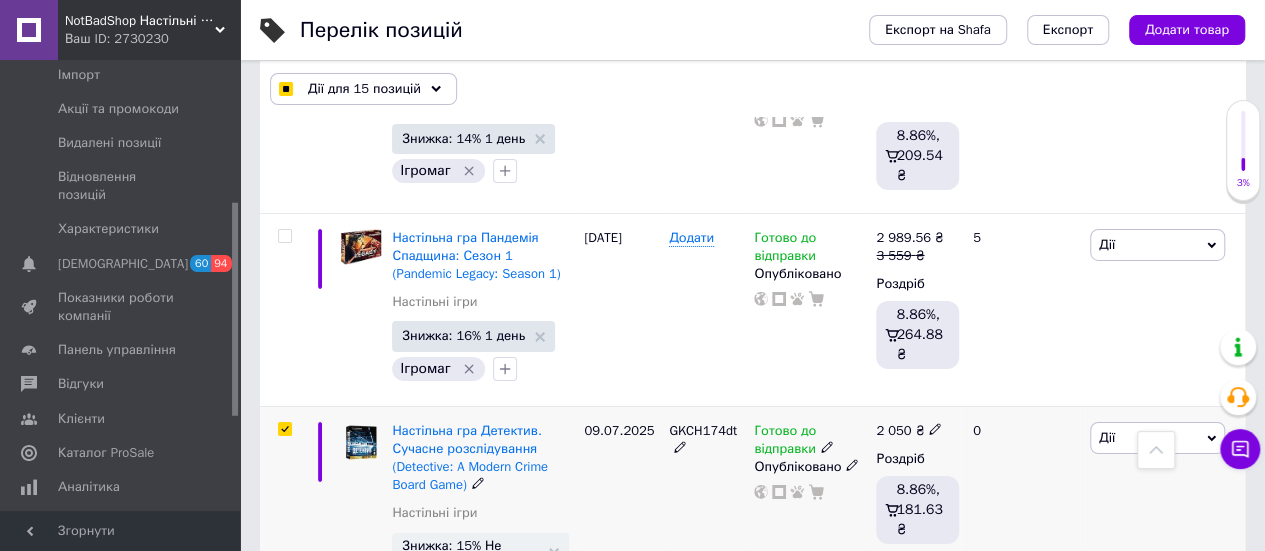 checkbox on "true" 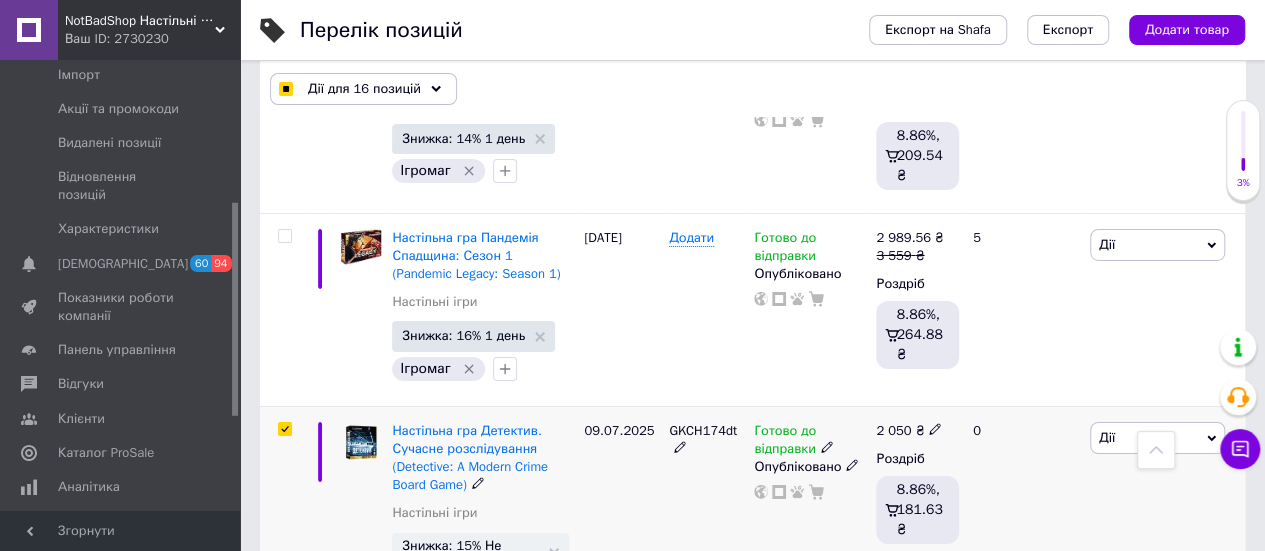 click at bounding box center [284, 429] 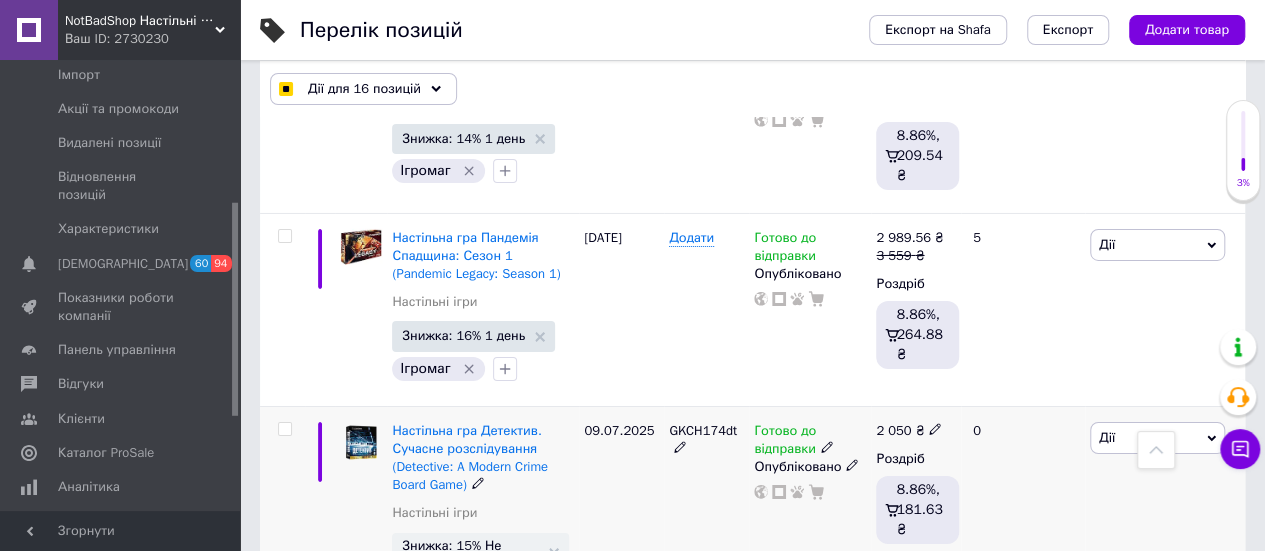 checkbox on "false" 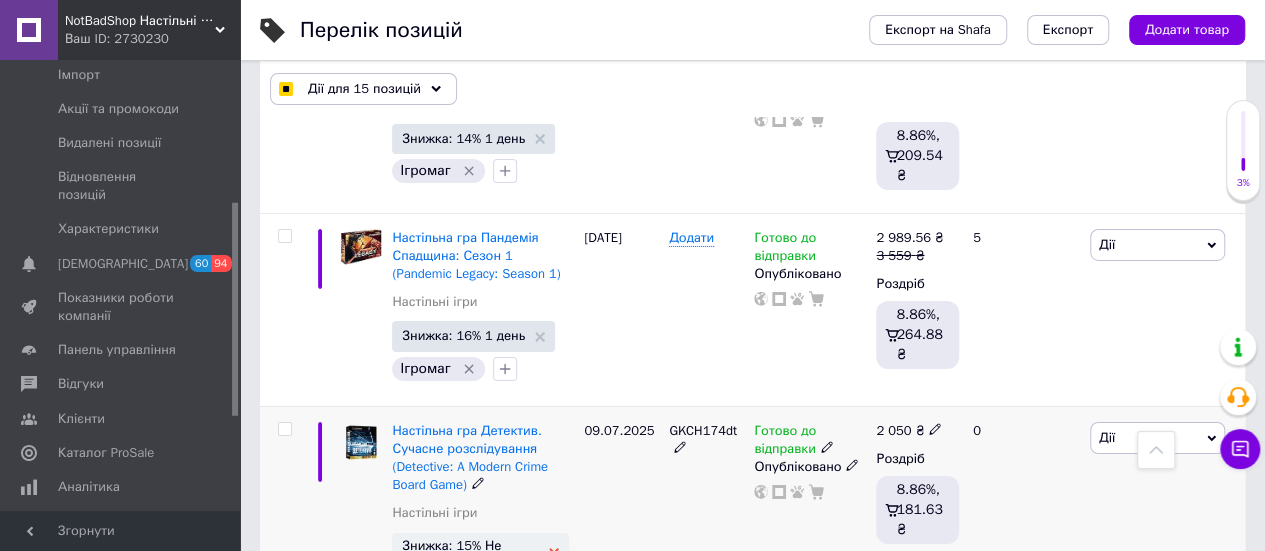 click 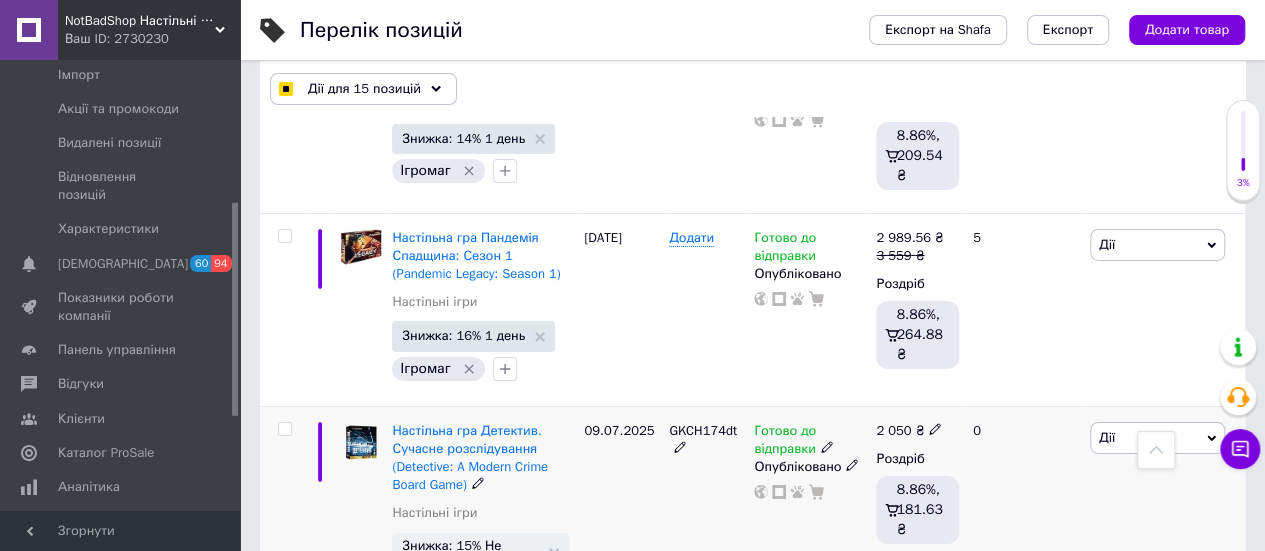 checkbox on "true" 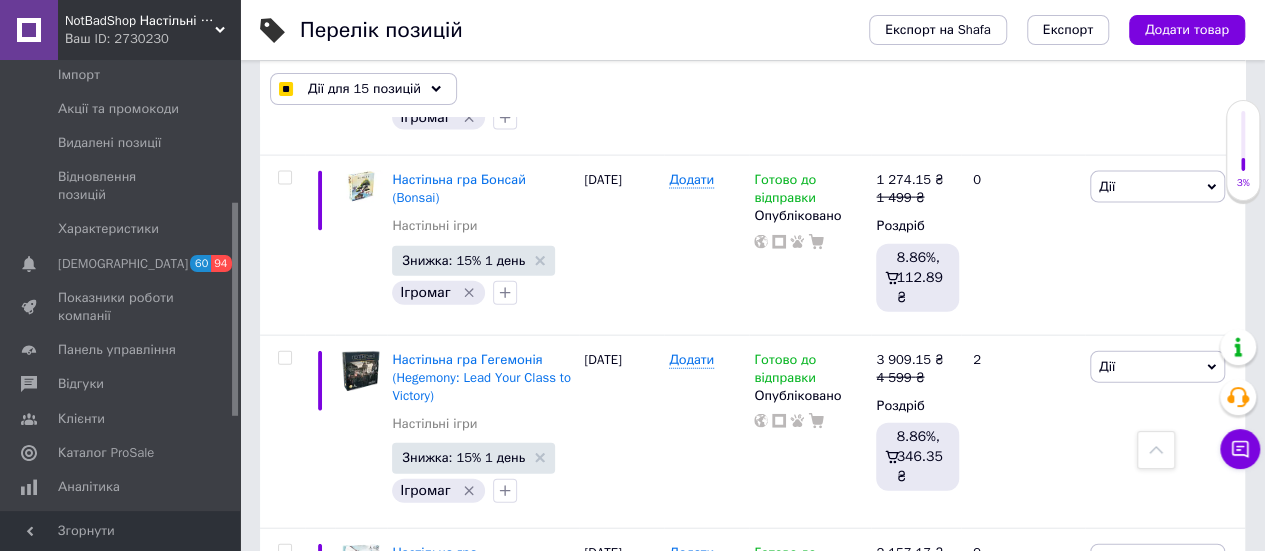 scroll, scrollTop: 2142, scrollLeft: 0, axis: vertical 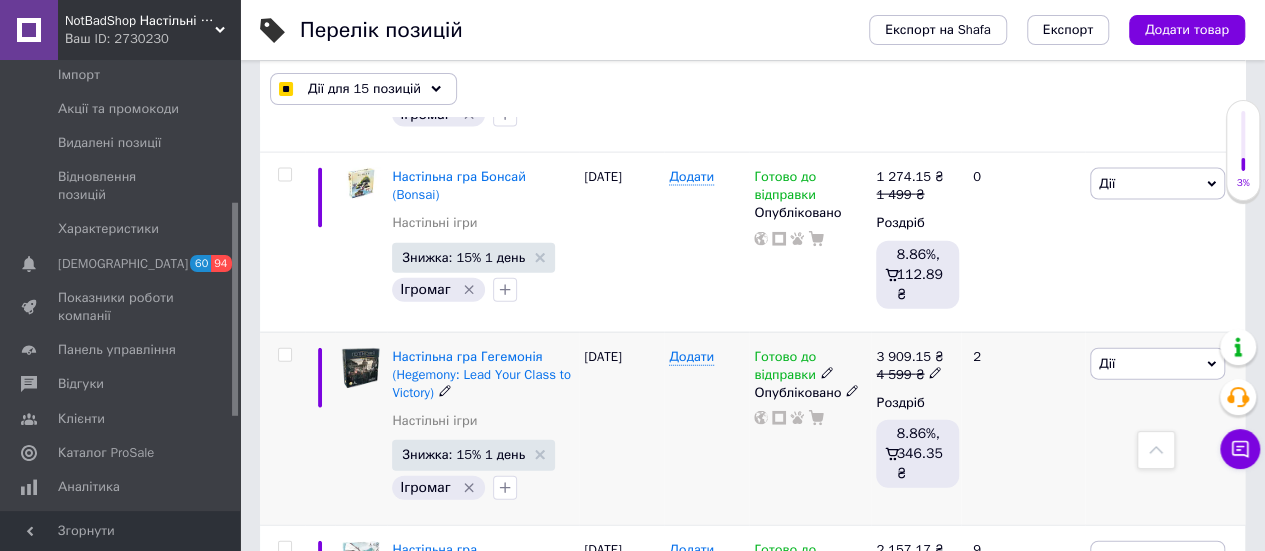 click at bounding box center [284, 355] 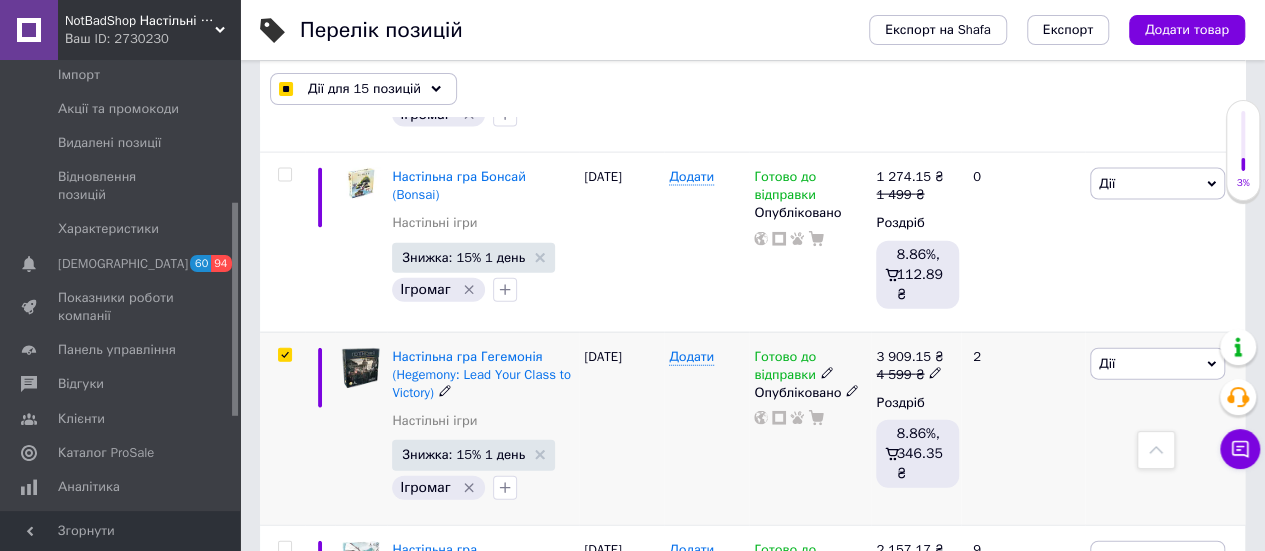 checkbox on "true" 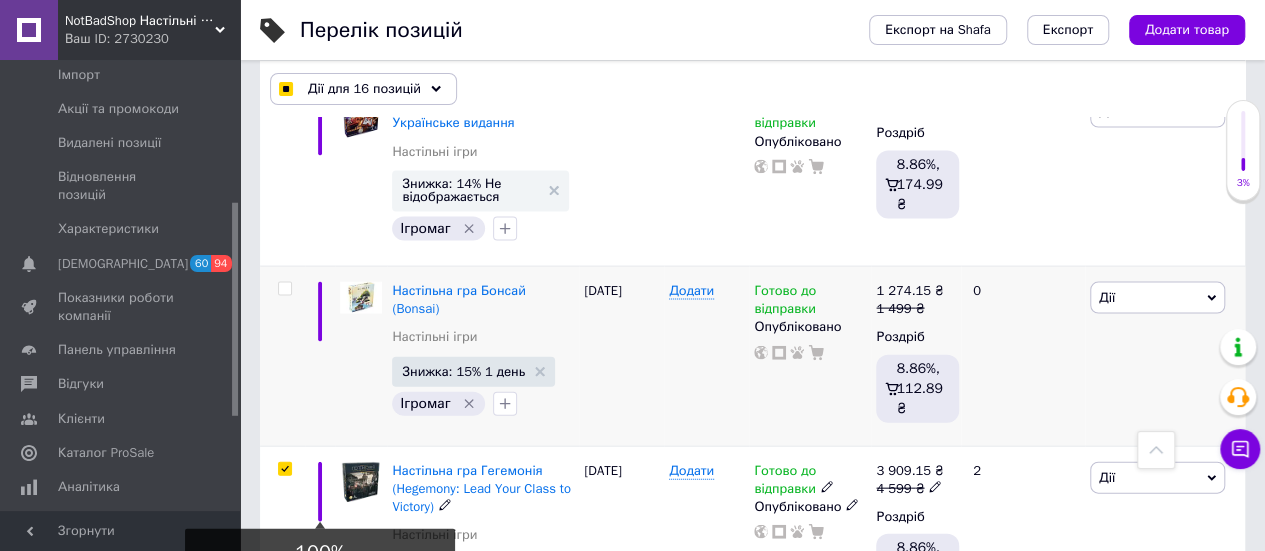 scroll, scrollTop: 1942, scrollLeft: 0, axis: vertical 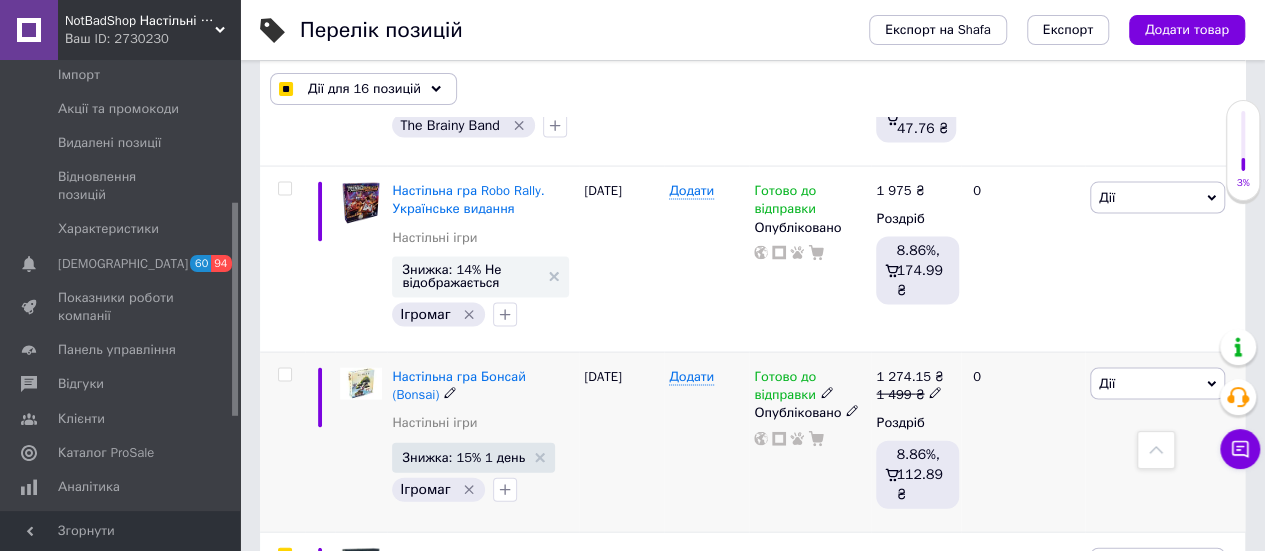 click at bounding box center (284, 375) 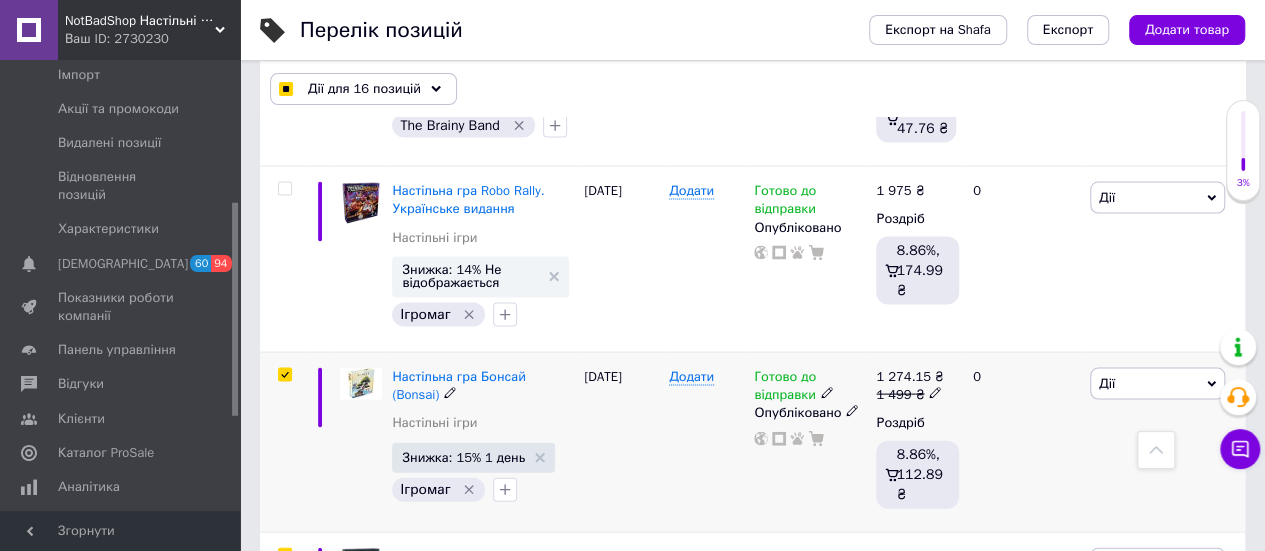 checkbox on "true" 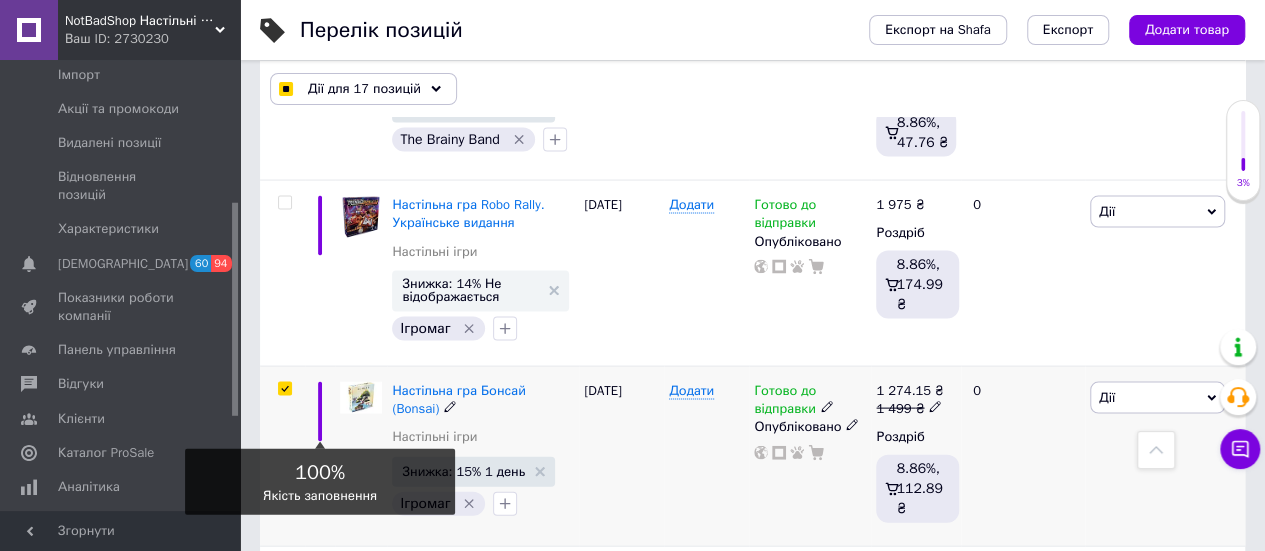 scroll, scrollTop: 1742, scrollLeft: 0, axis: vertical 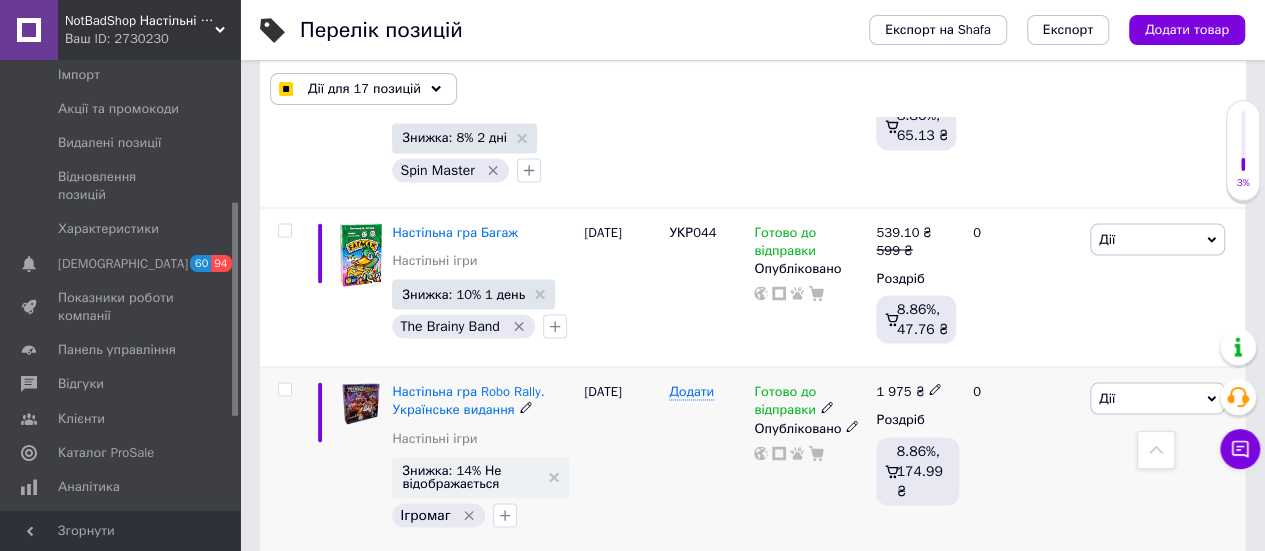 click at bounding box center [284, 389] 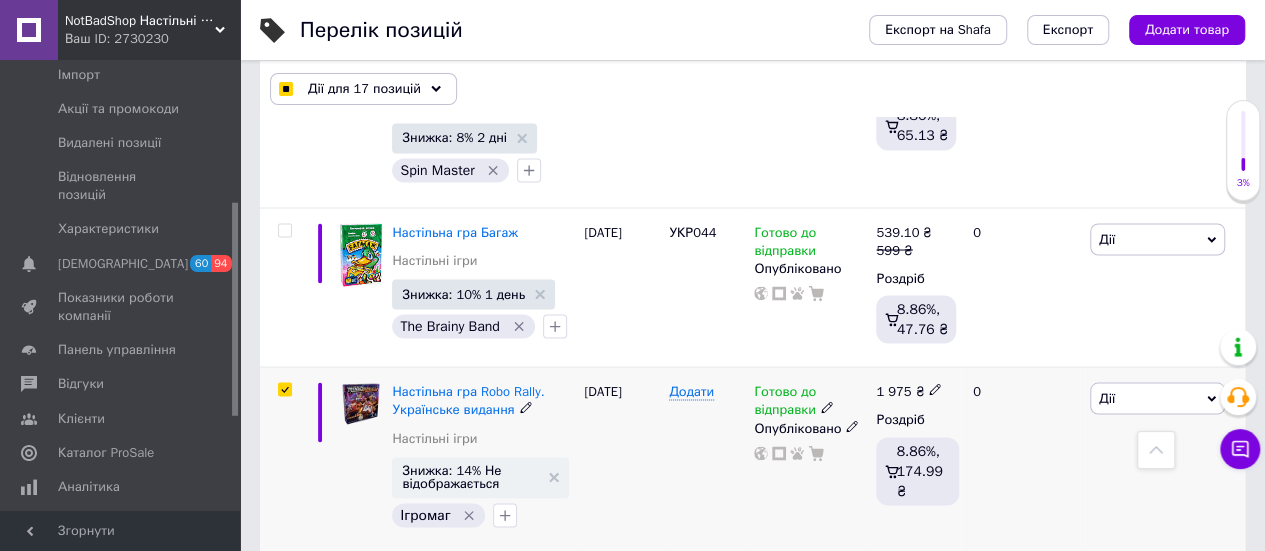 checkbox on "true" 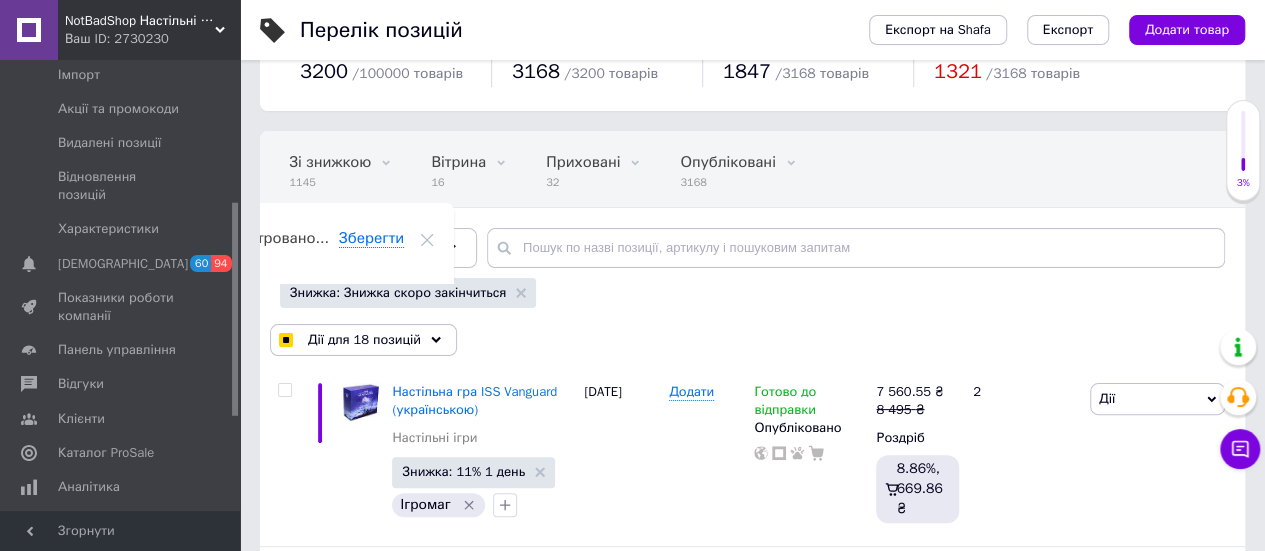 scroll, scrollTop: 100, scrollLeft: 0, axis: vertical 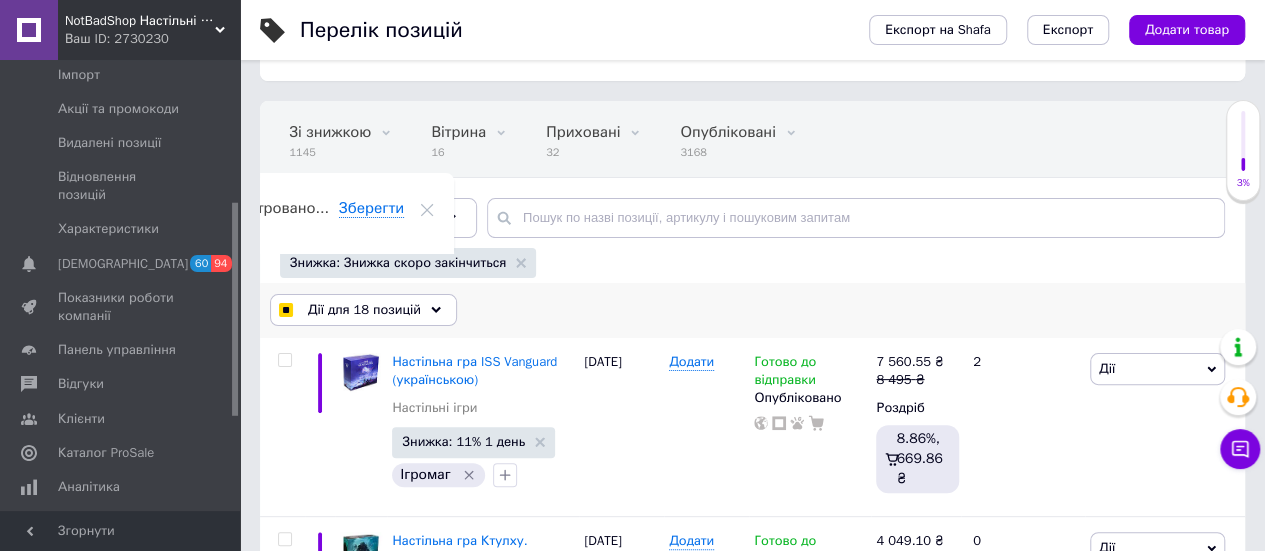 click on "Дії для 18 позицій" at bounding box center (364, 310) 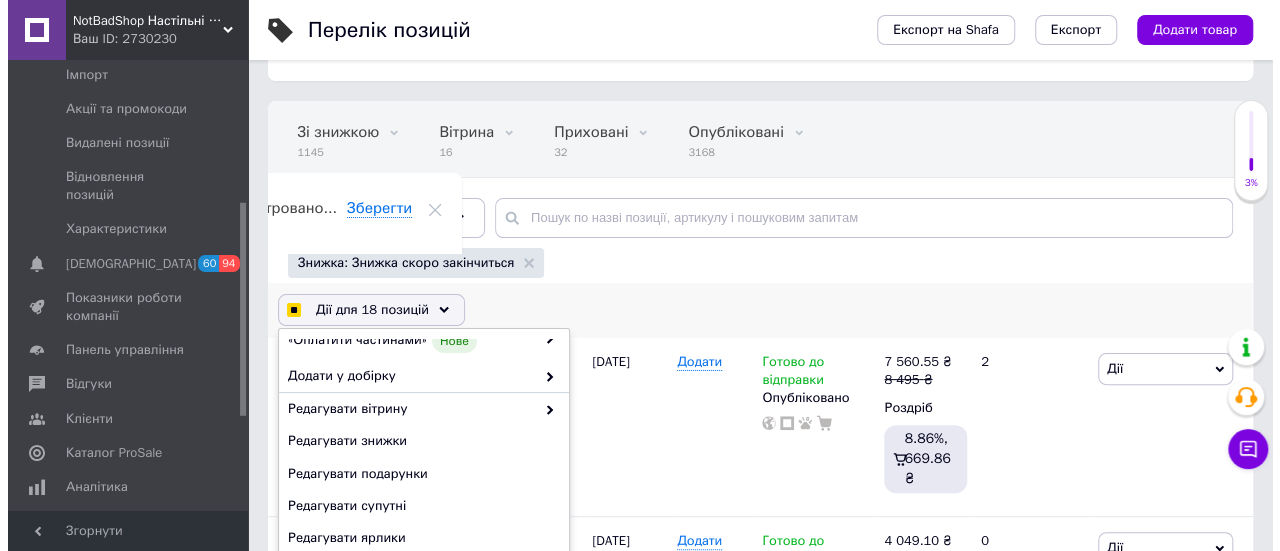 scroll, scrollTop: 200, scrollLeft: 0, axis: vertical 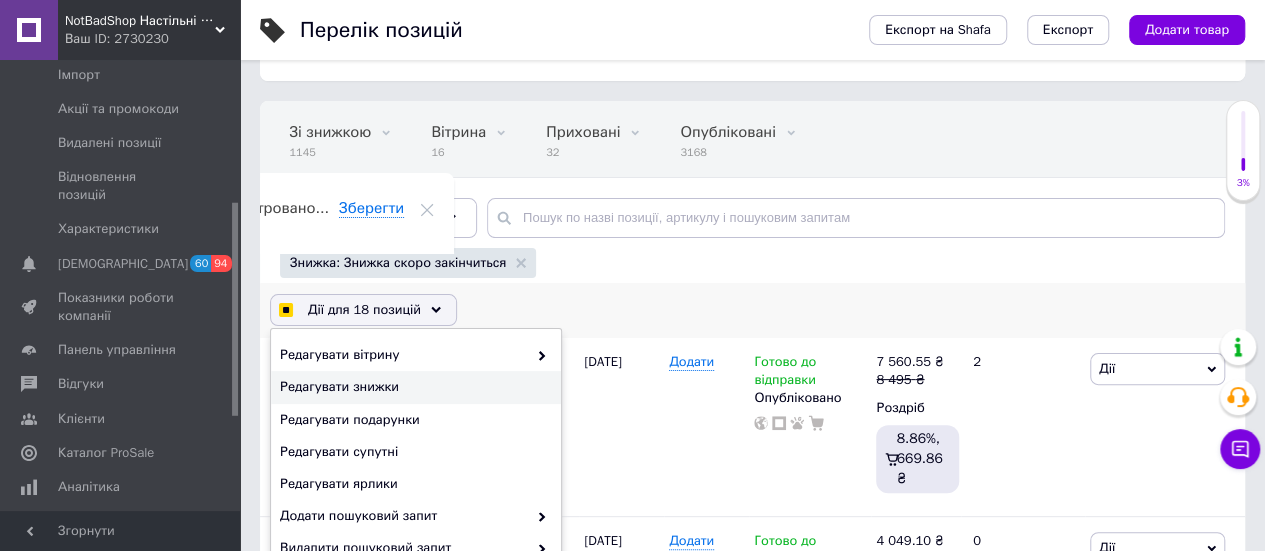 click on "Редагувати знижки" at bounding box center [413, 387] 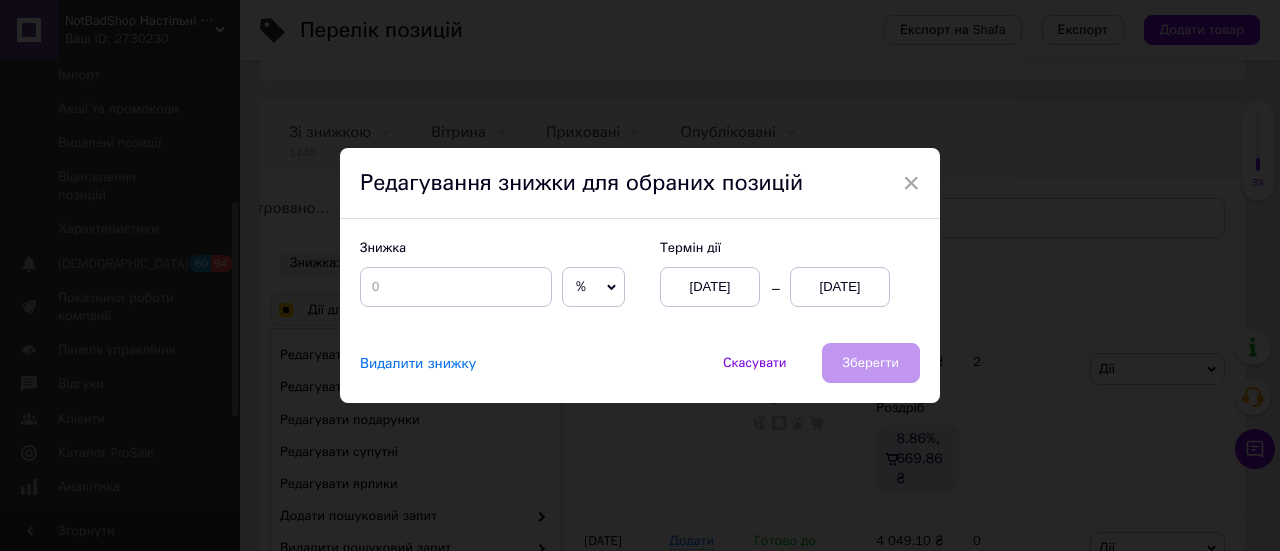 scroll, scrollTop: 0, scrollLeft: 76, axis: horizontal 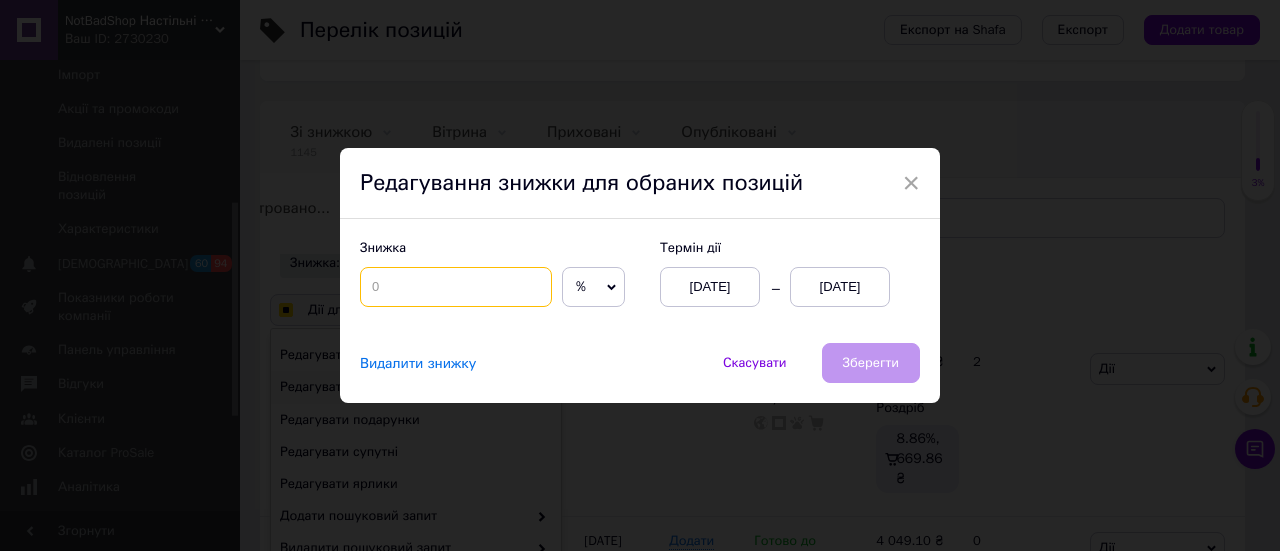 click at bounding box center (456, 287) 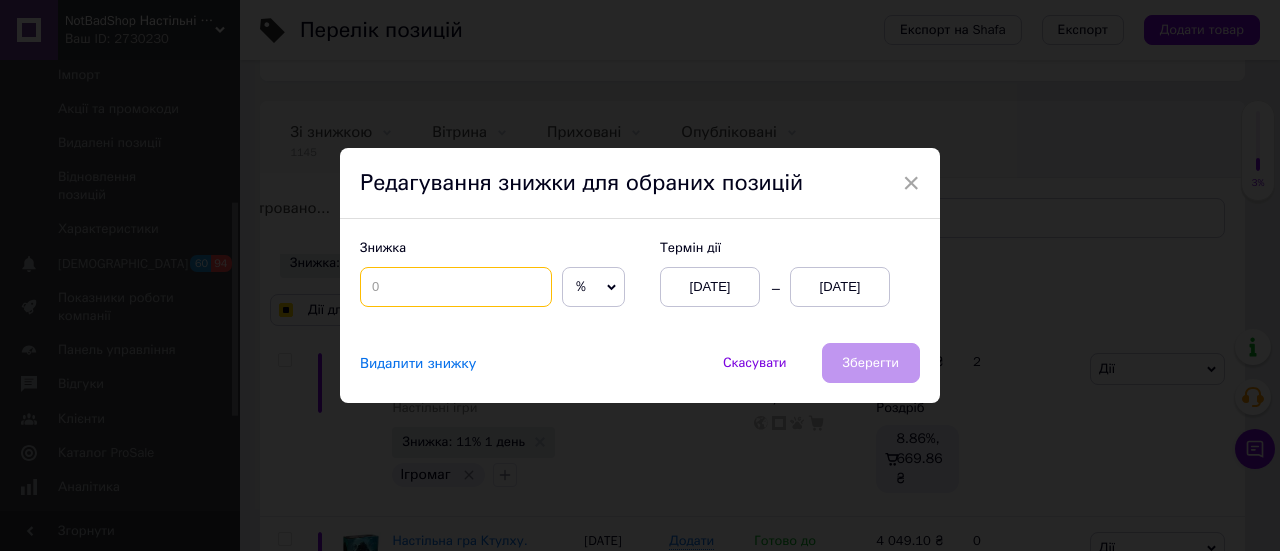 checkbox on "true" 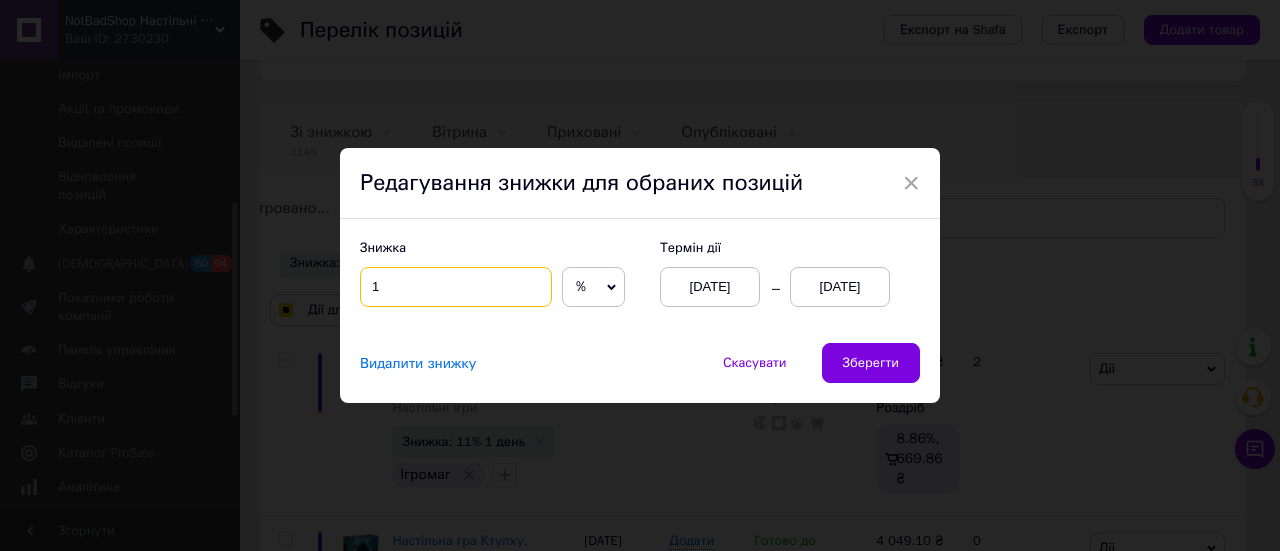 checkbox on "true" 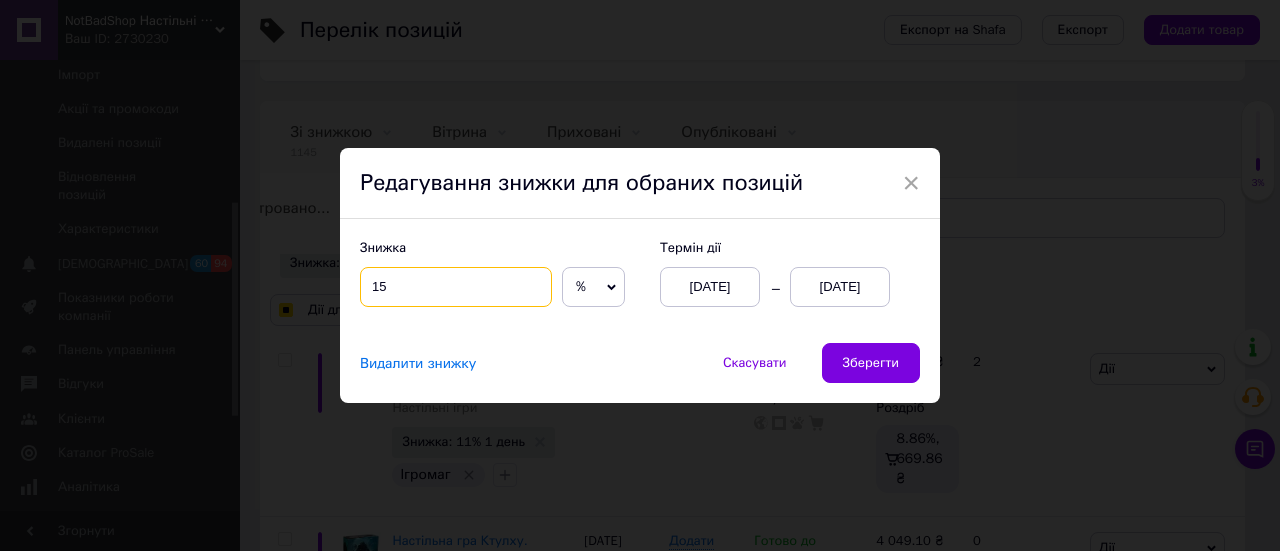 type on "15" 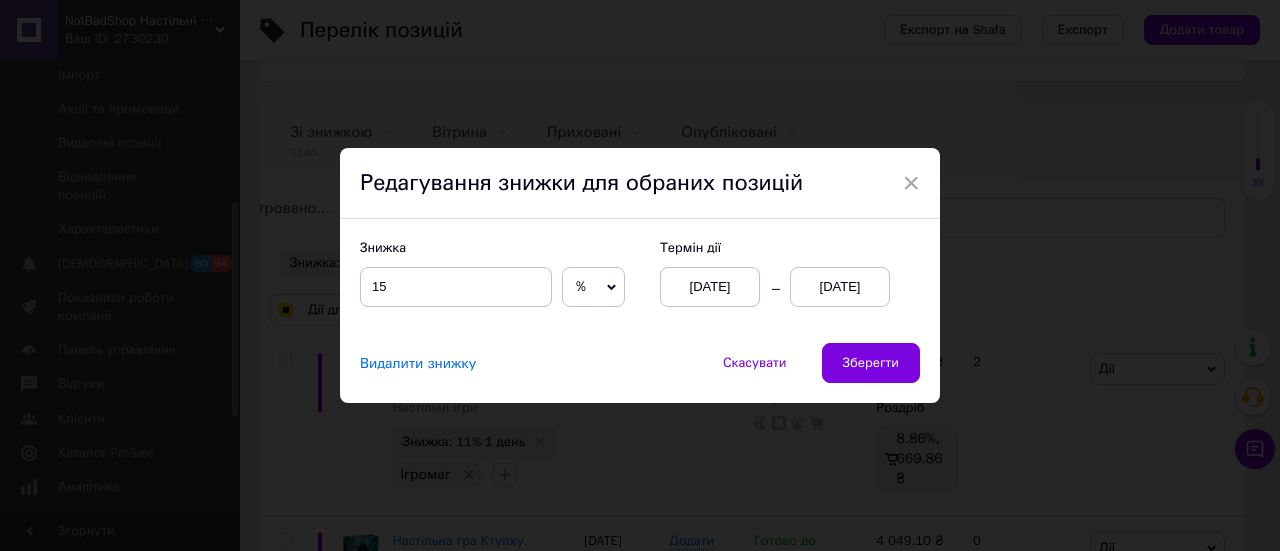 click on "[DATE]" at bounding box center (840, 287) 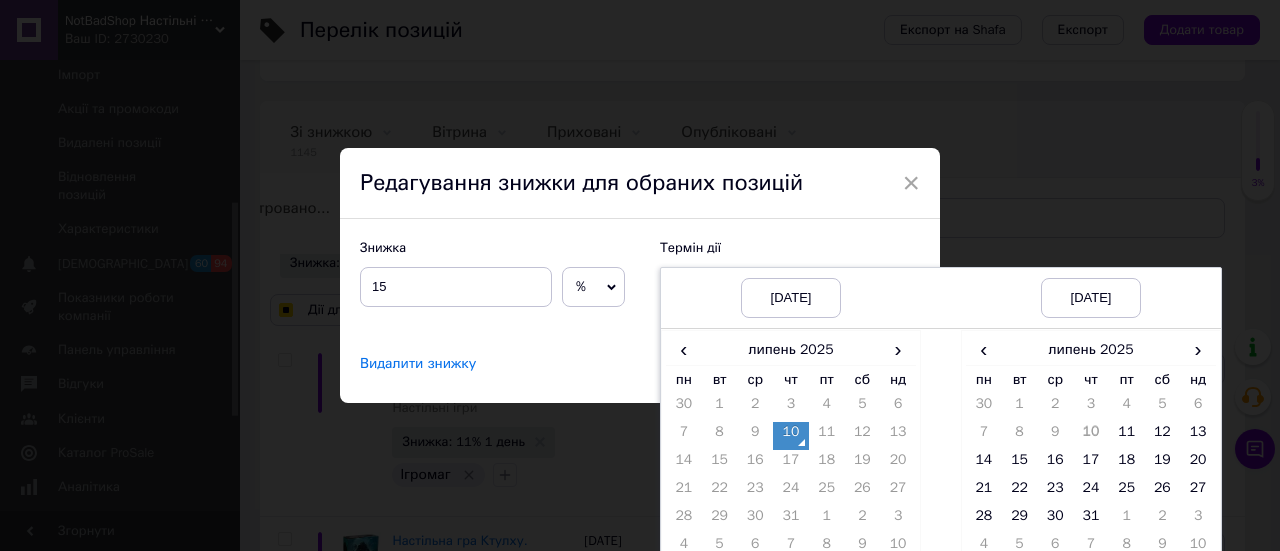 scroll, scrollTop: 74, scrollLeft: 0, axis: vertical 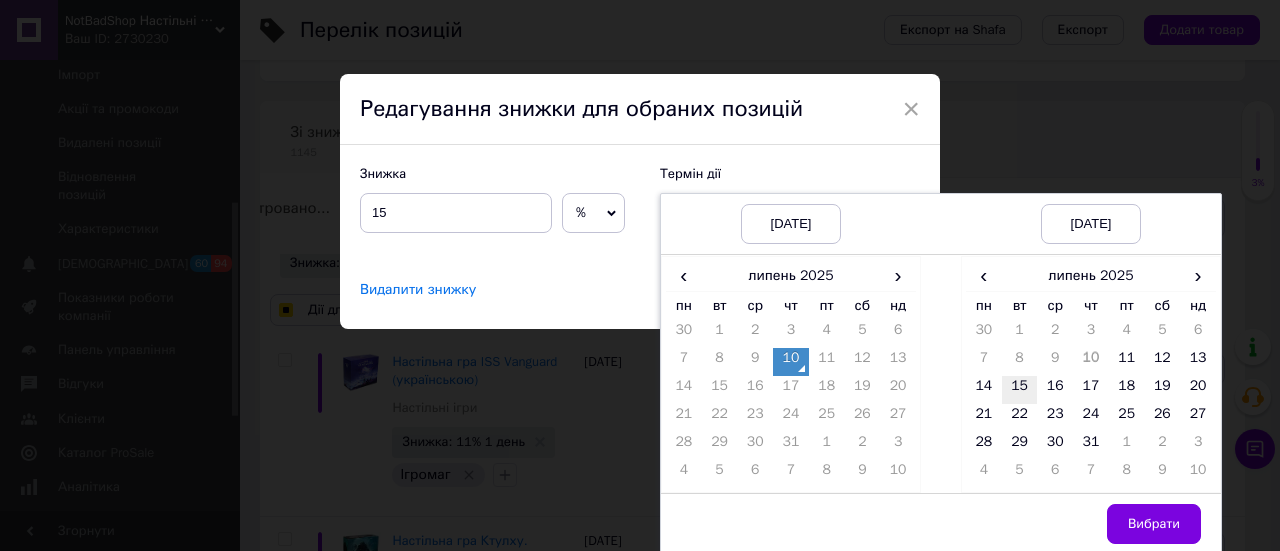 click on "15" at bounding box center (1020, 390) 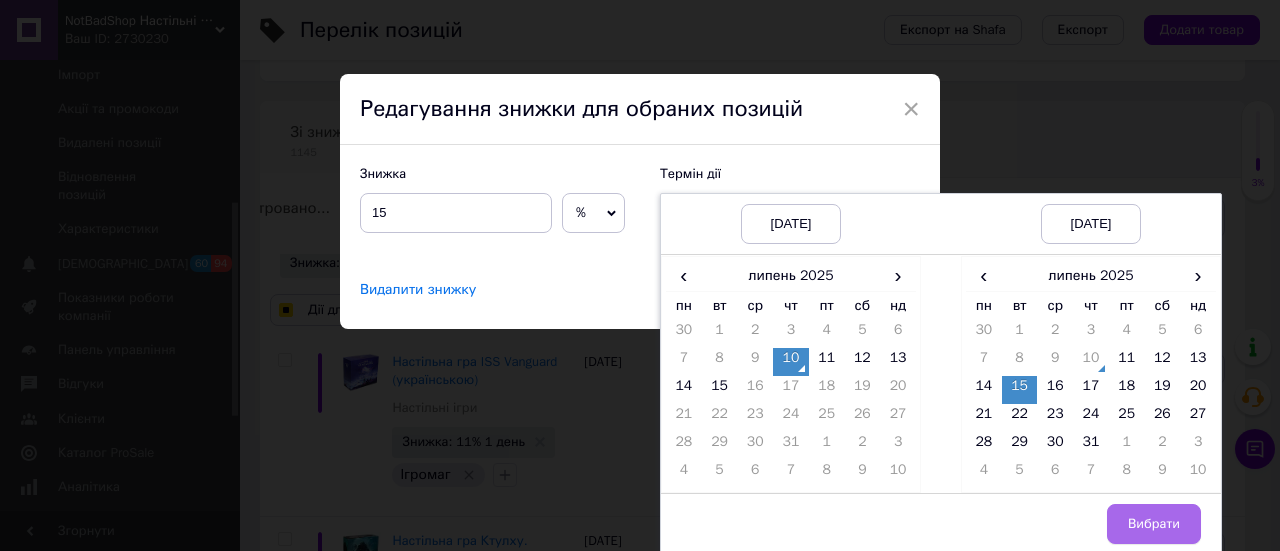 click on "Вибрати" at bounding box center [1154, 524] 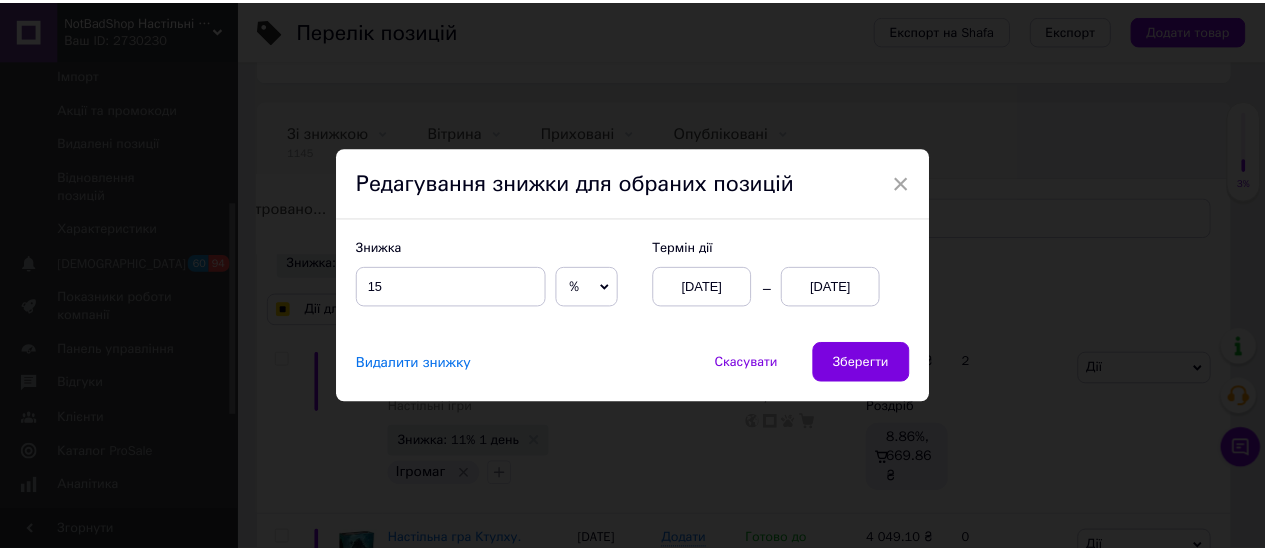 scroll, scrollTop: 0, scrollLeft: 0, axis: both 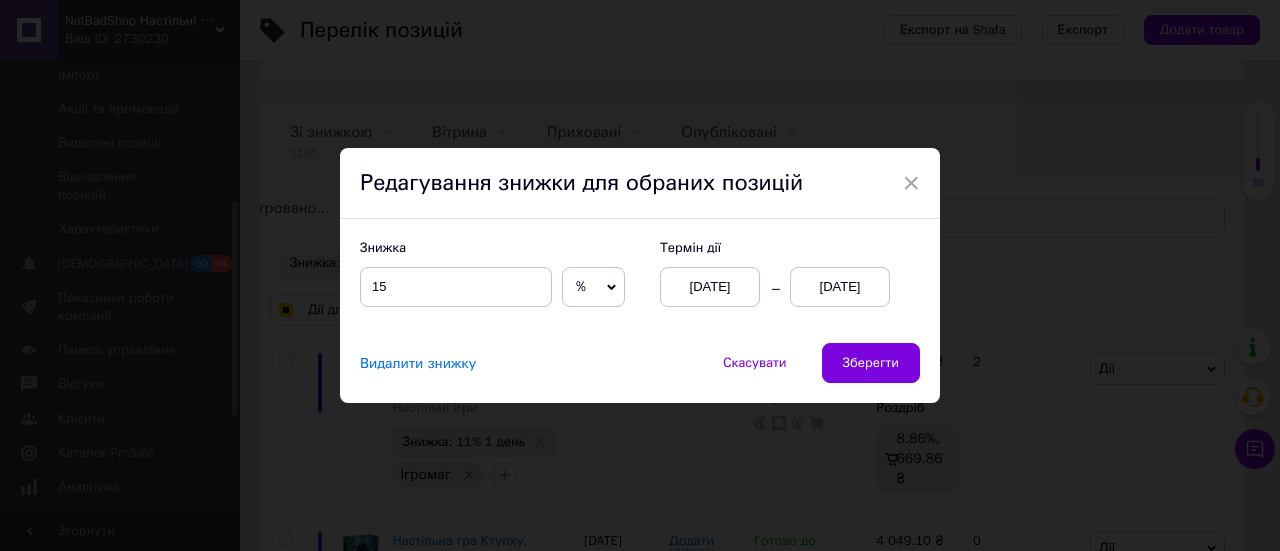 click on "Зберегти" at bounding box center [871, 363] 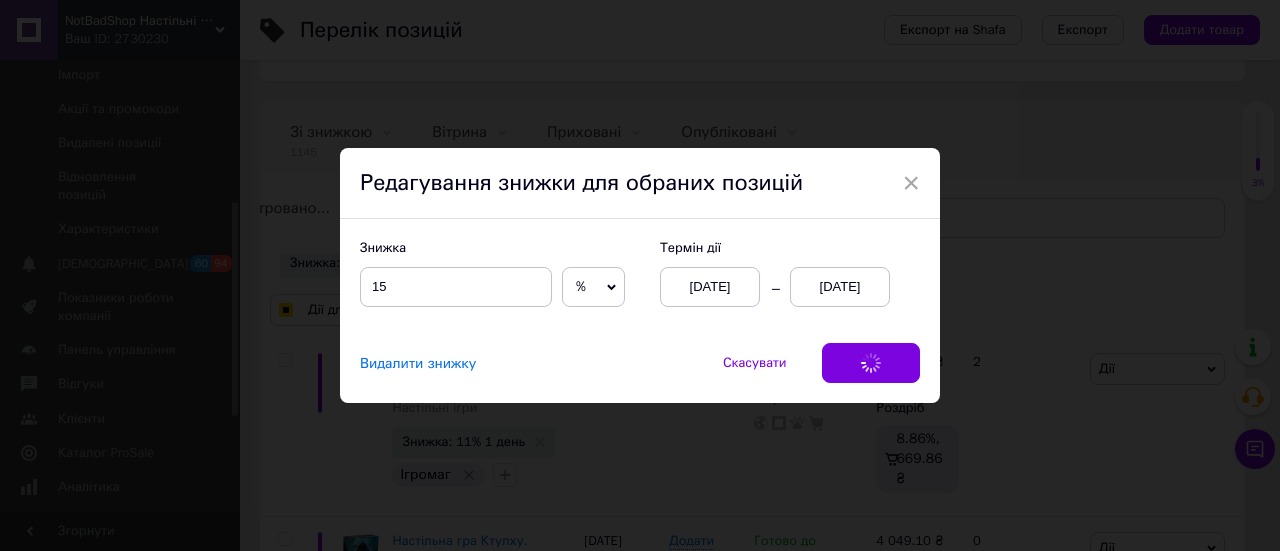 checkbox on "true" 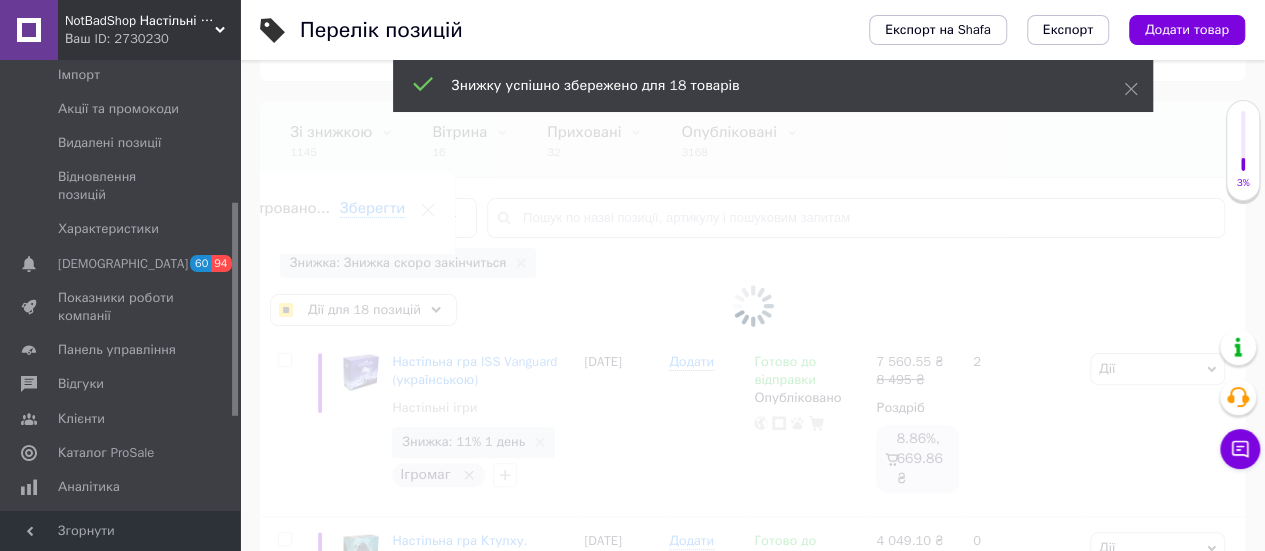 scroll, scrollTop: 0, scrollLeft: 77, axis: horizontal 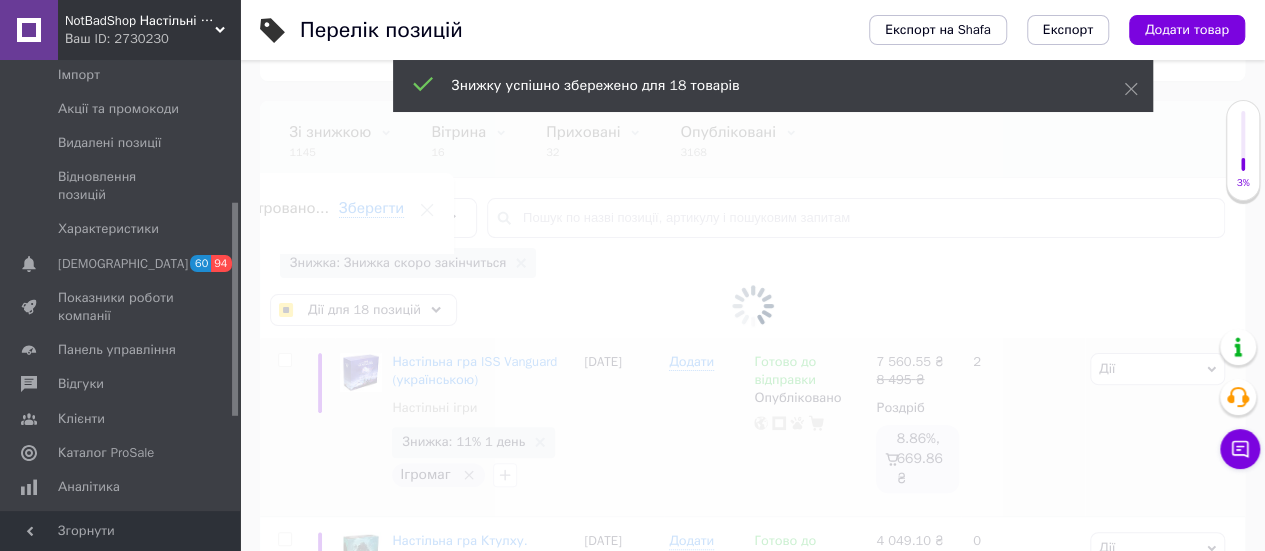 checkbox on "false" 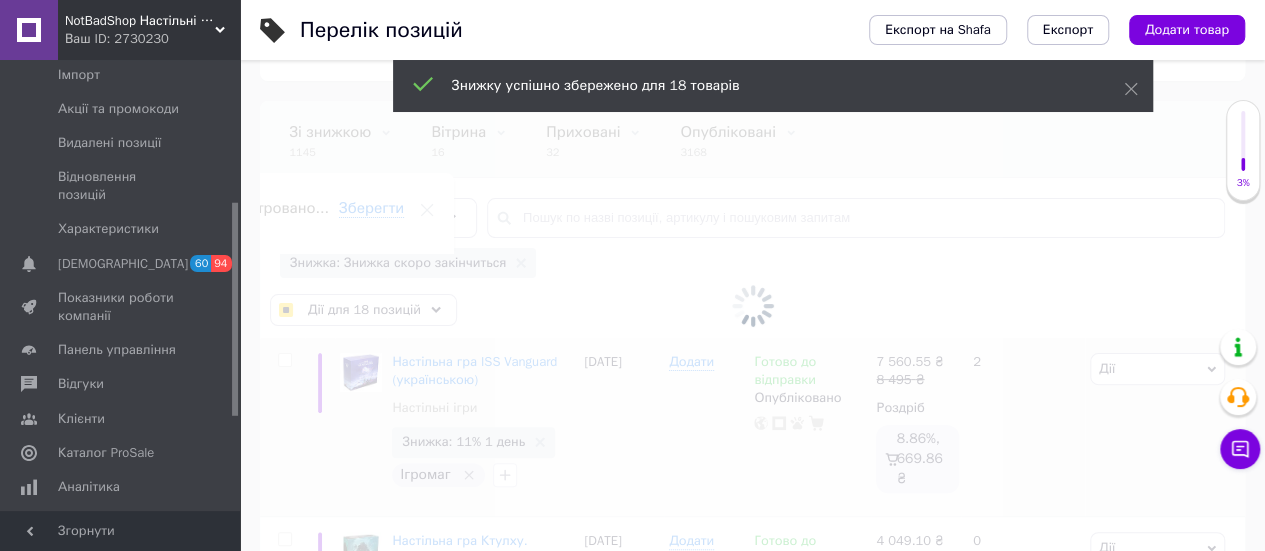 checkbox on "false" 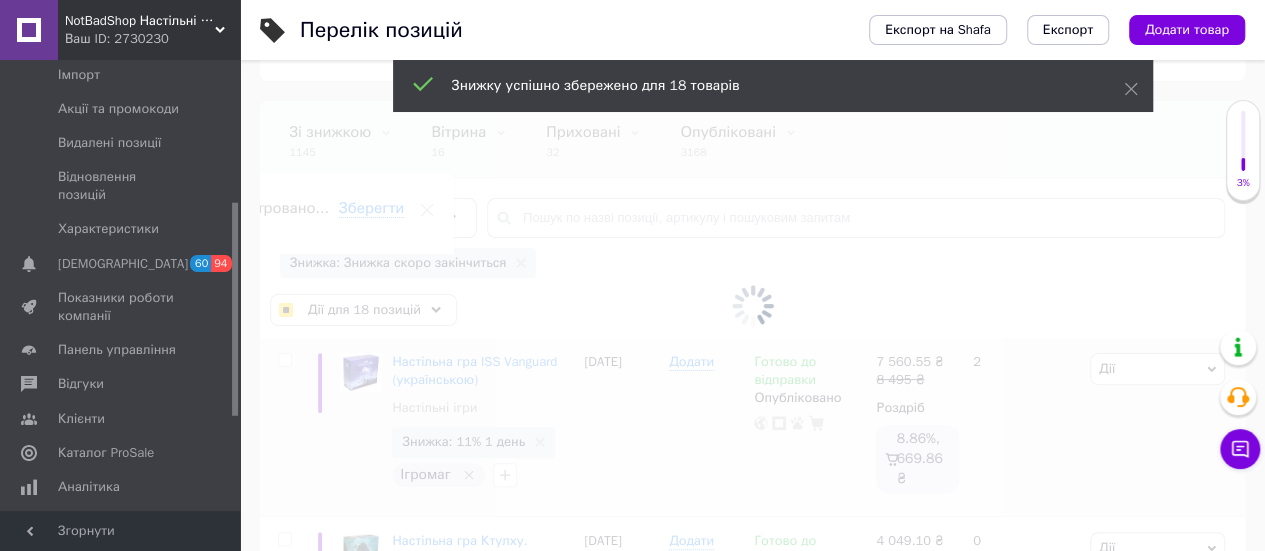 checkbox on "false" 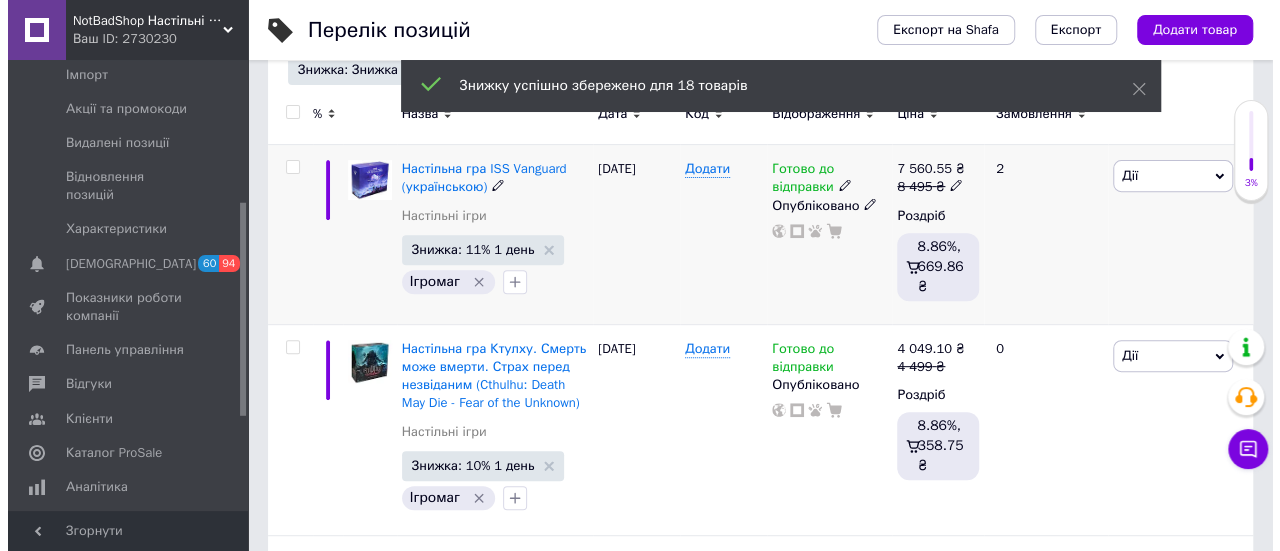 scroll, scrollTop: 300, scrollLeft: 0, axis: vertical 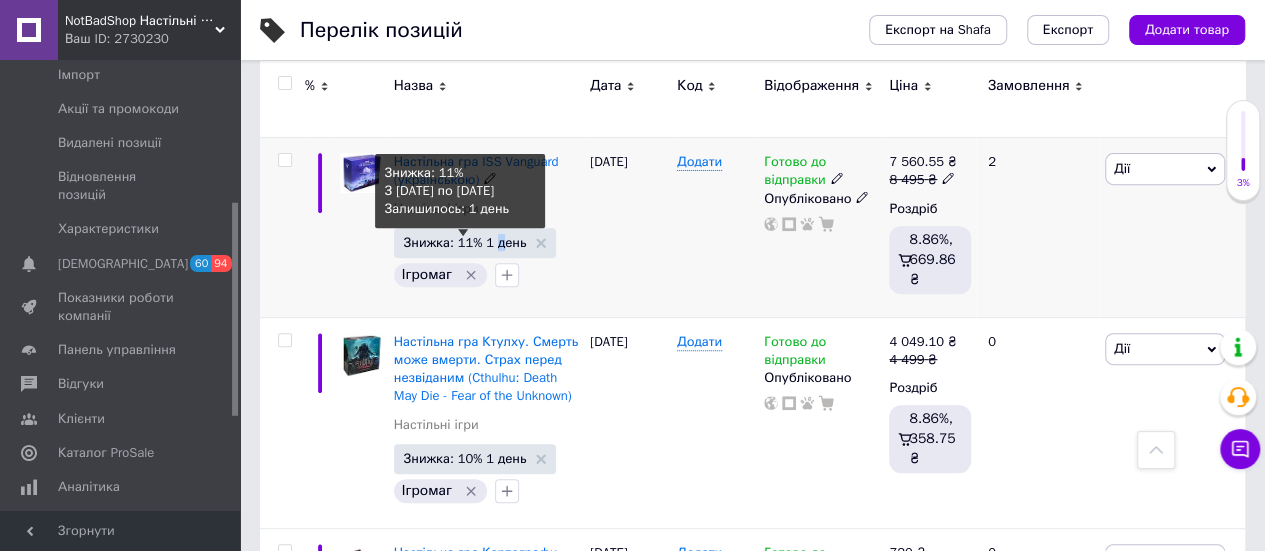 click on "Знижка: 11% 1 день" at bounding box center (465, 242) 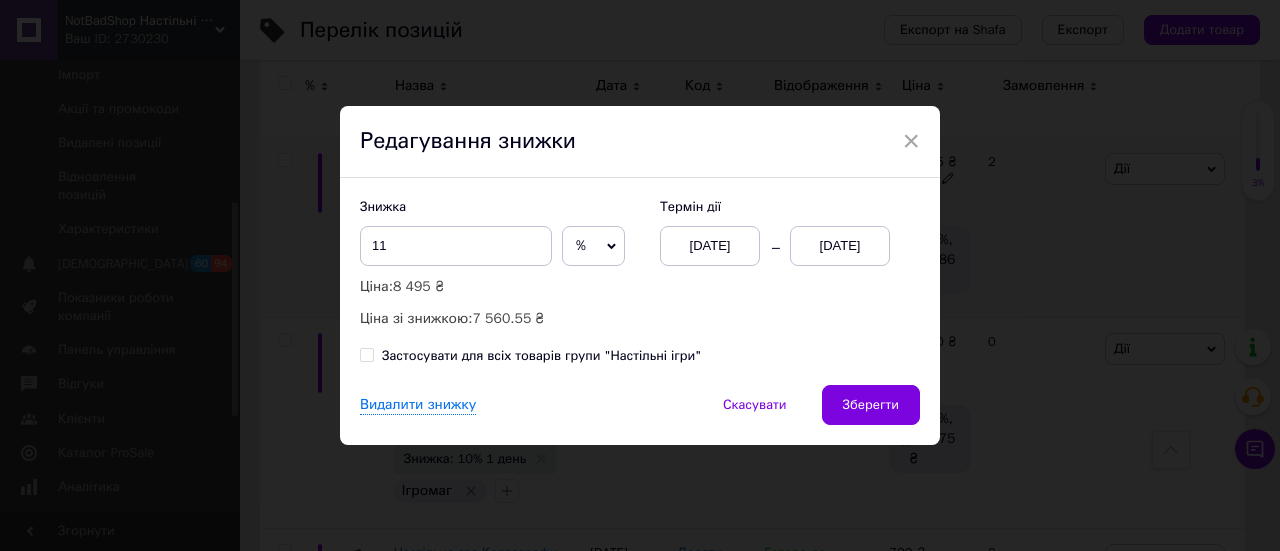 scroll, scrollTop: 0, scrollLeft: 76, axis: horizontal 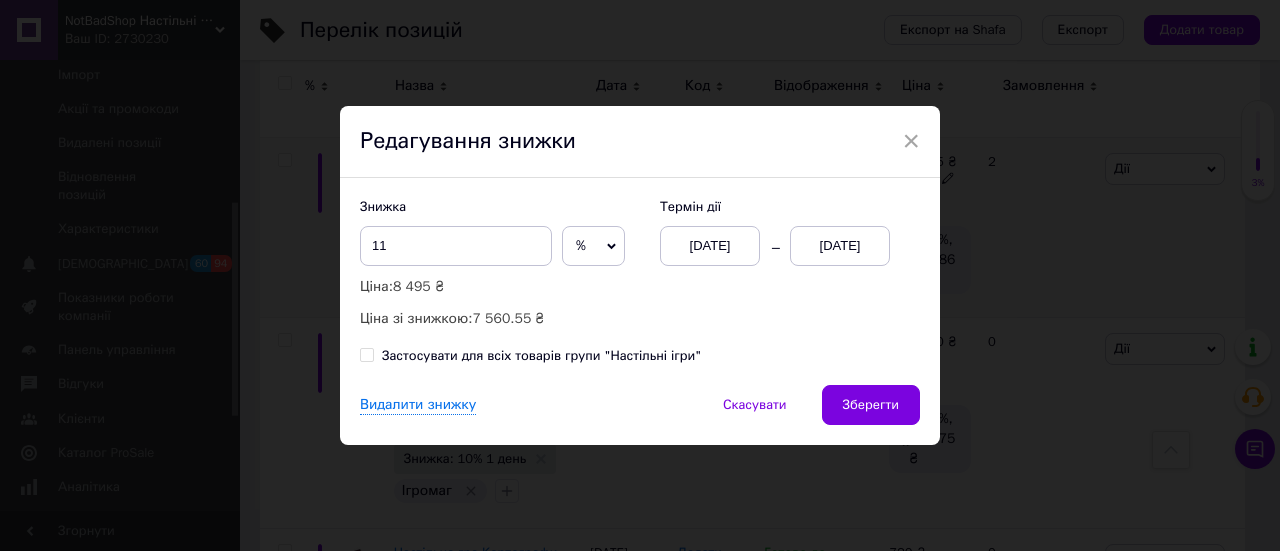 click on "[DATE]" at bounding box center [840, 246] 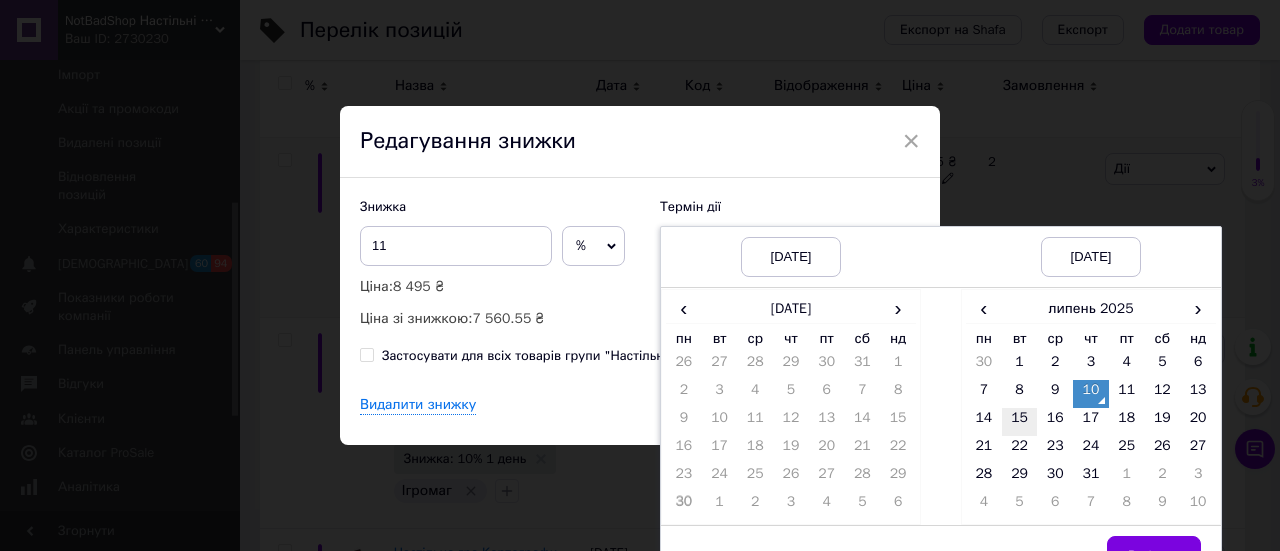 click on "15" at bounding box center [1020, 422] 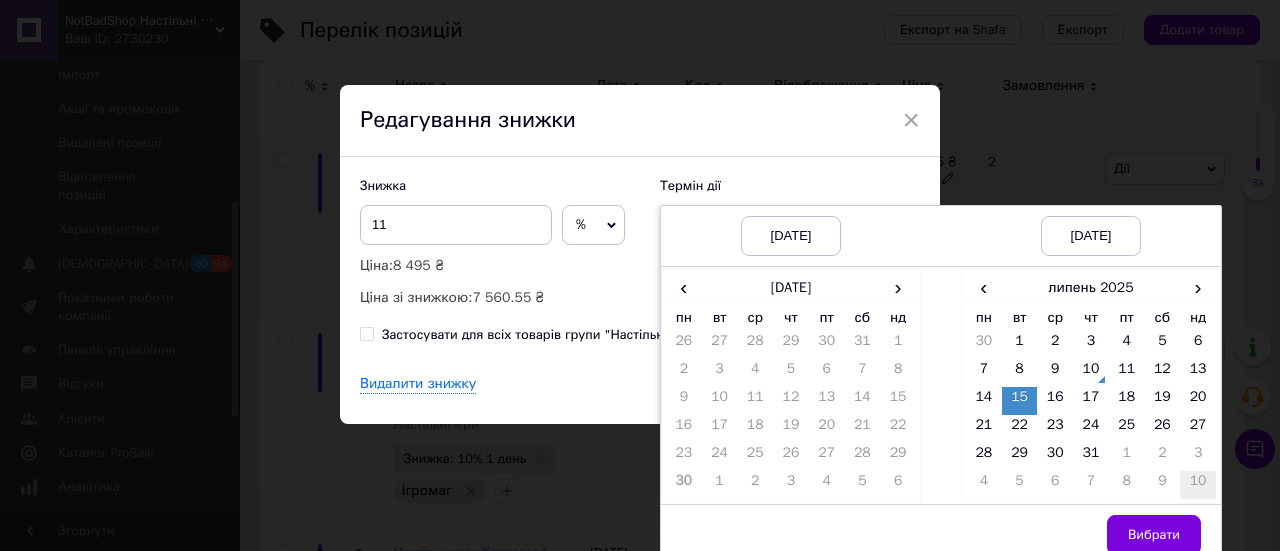 scroll, scrollTop: 32, scrollLeft: 0, axis: vertical 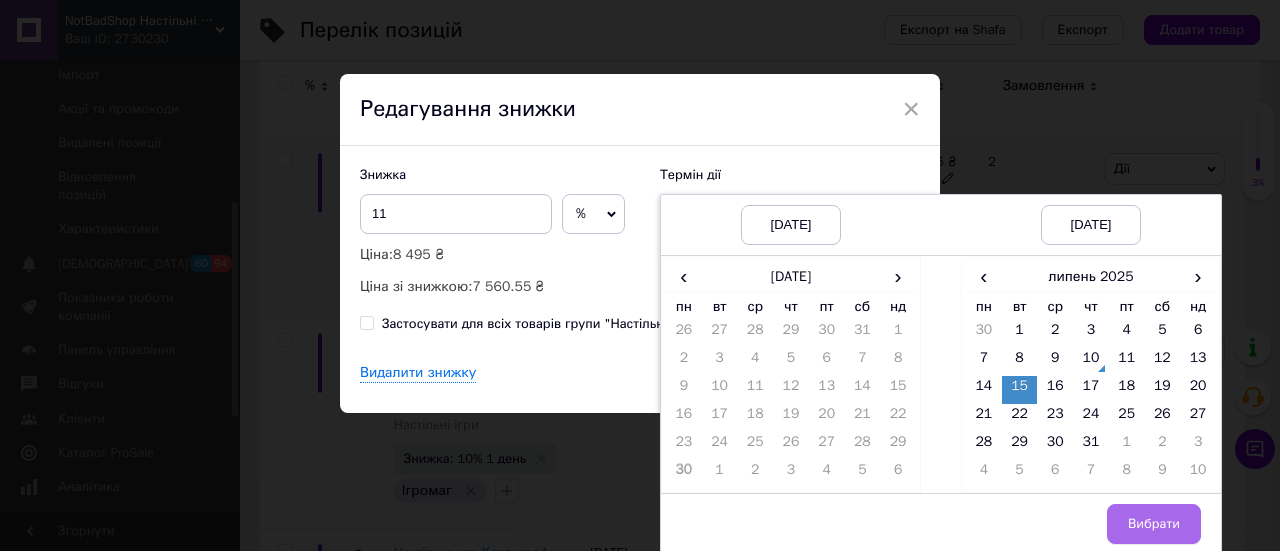 click on "Вибрати" at bounding box center (1154, 524) 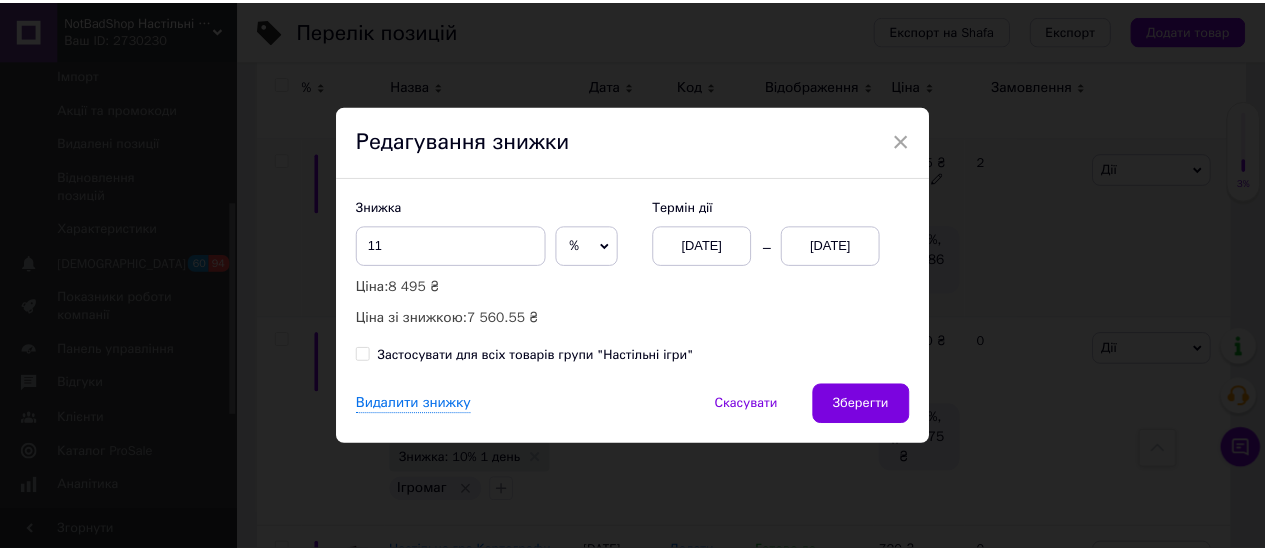 scroll, scrollTop: 0, scrollLeft: 0, axis: both 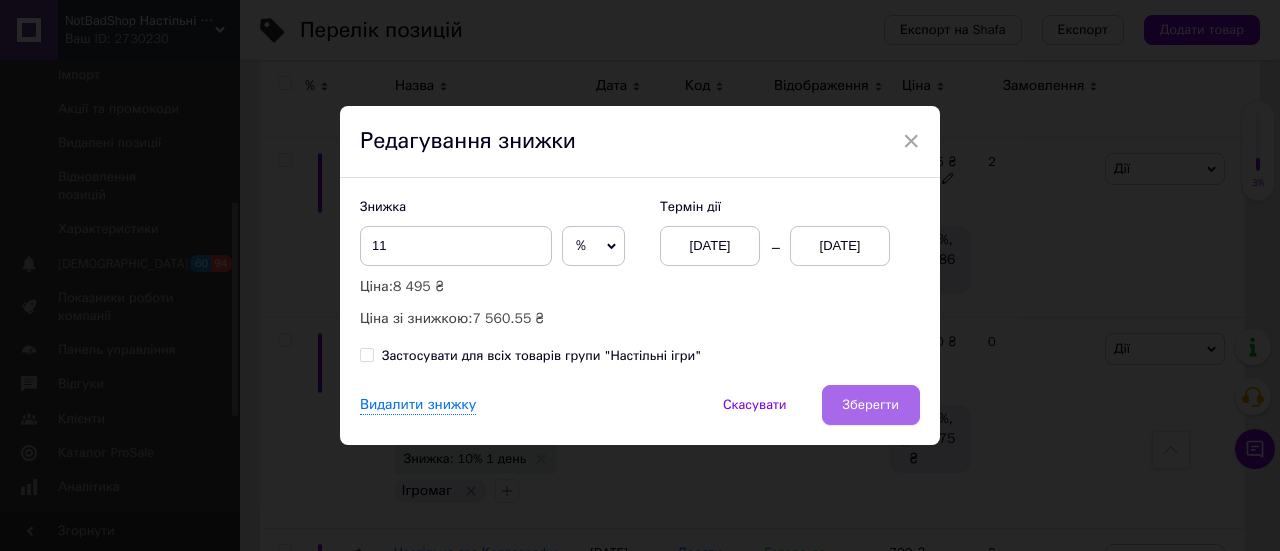 click on "Зберегти" at bounding box center [871, 405] 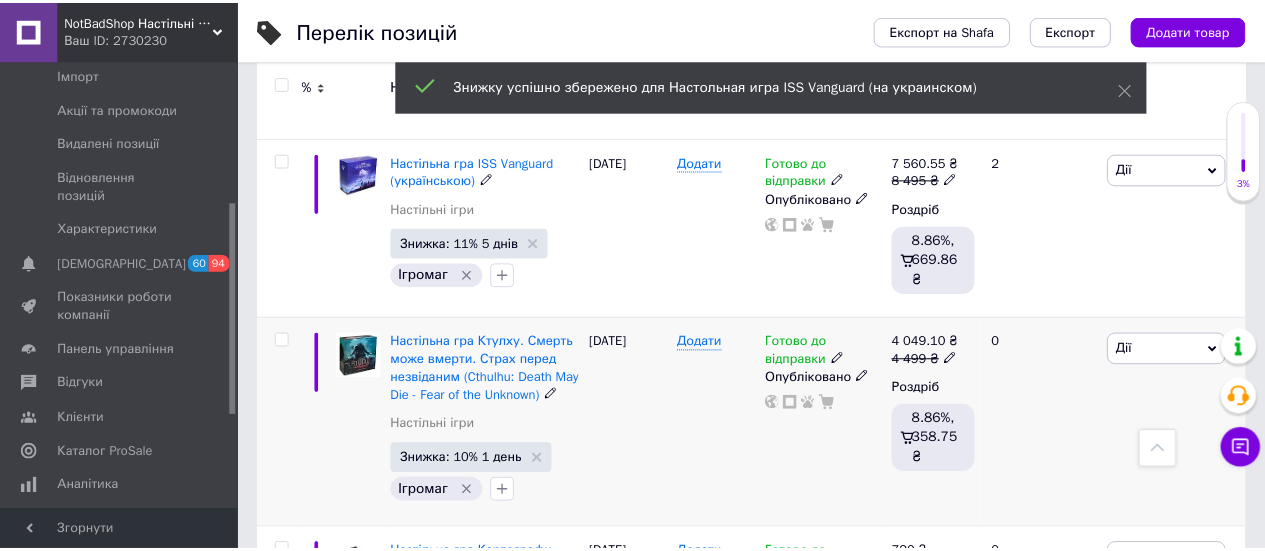 scroll, scrollTop: 0, scrollLeft: 77, axis: horizontal 